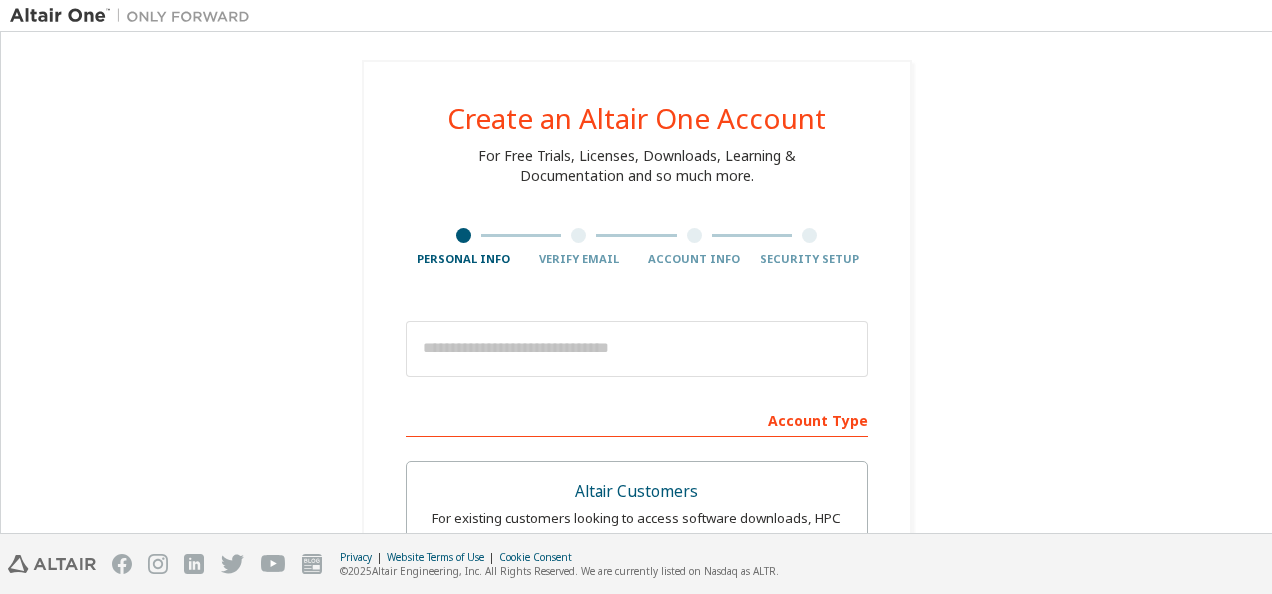 scroll, scrollTop: 0, scrollLeft: 0, axis: both 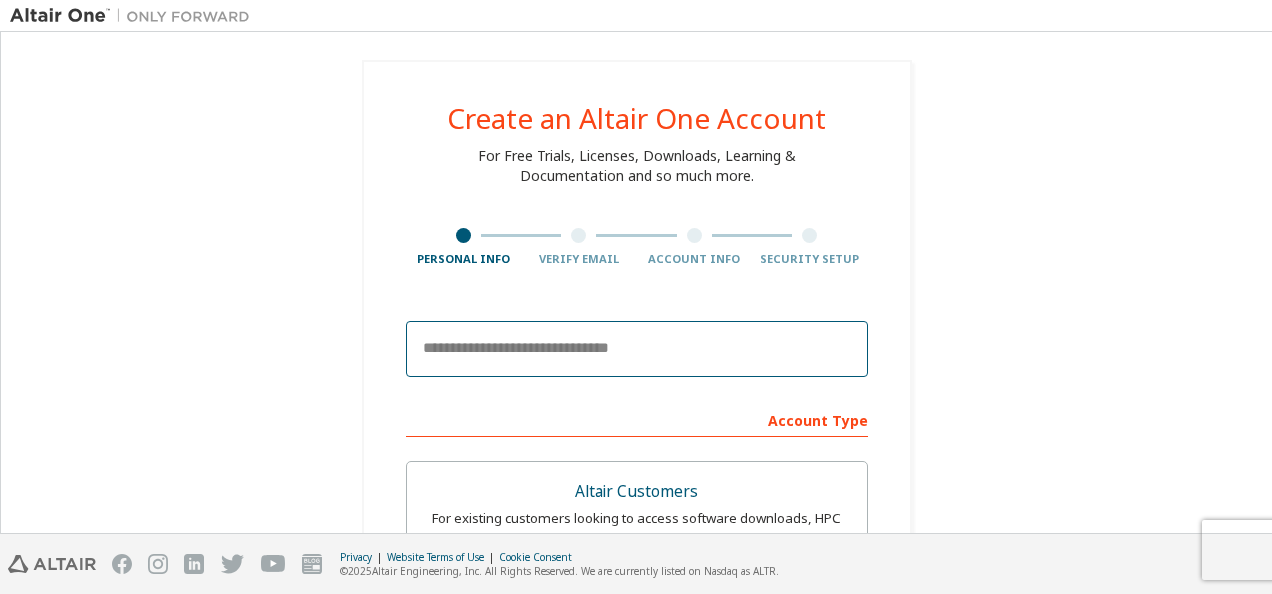 click at bounding box center (637, 349) 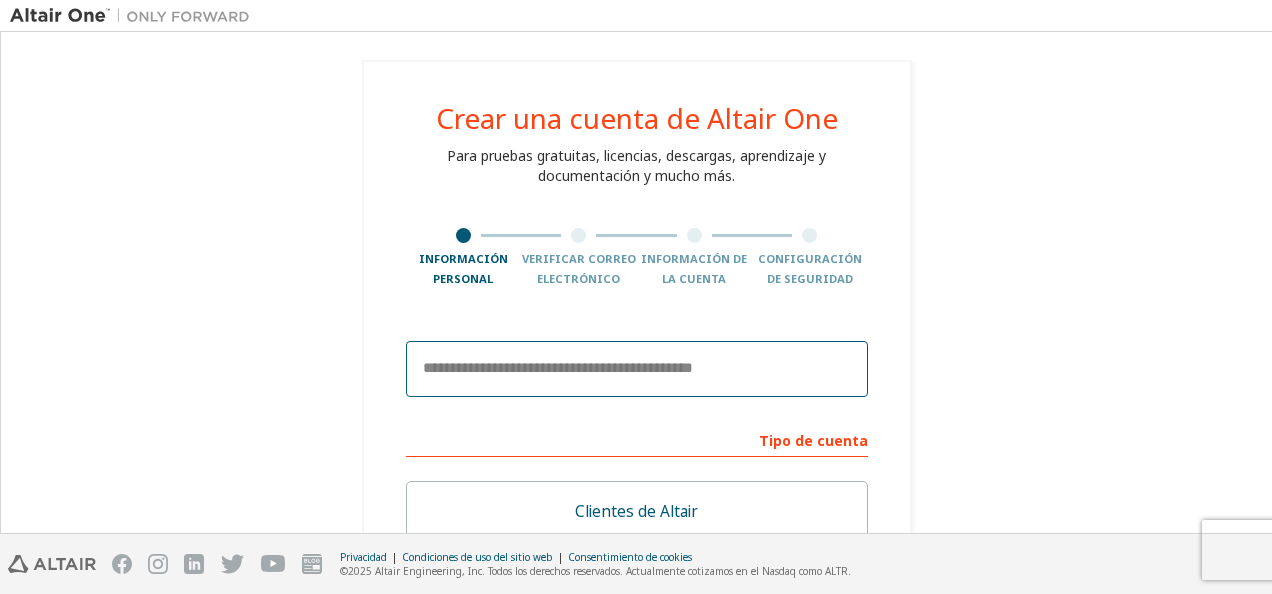 click at bounding box center [637, 369] 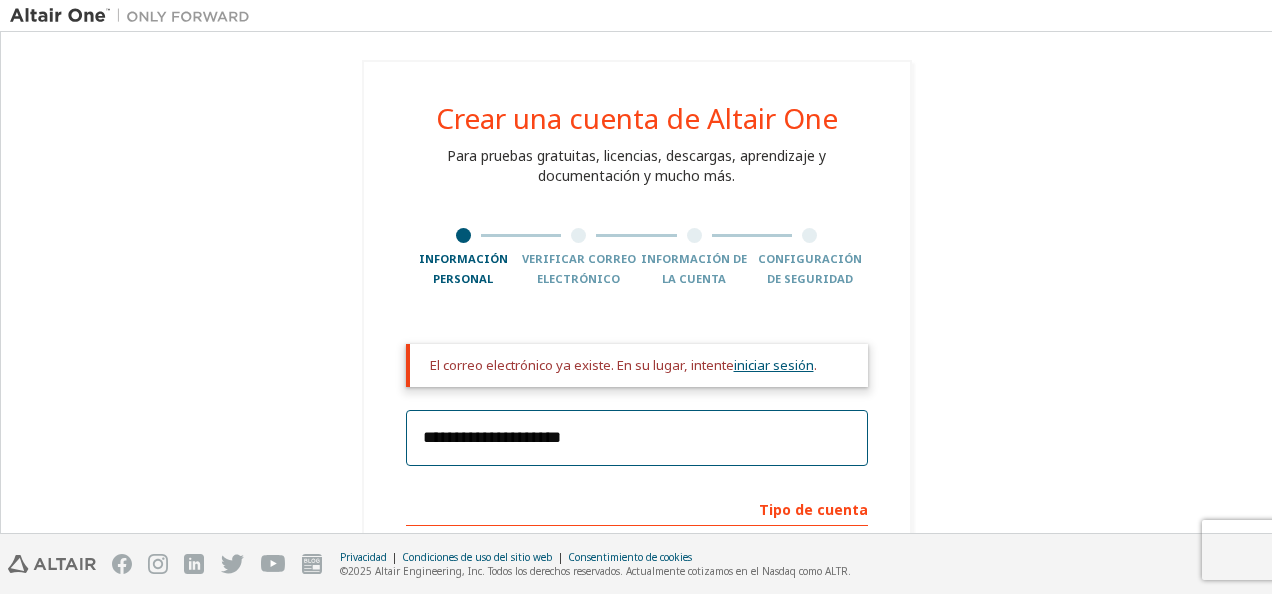 type on "**********" 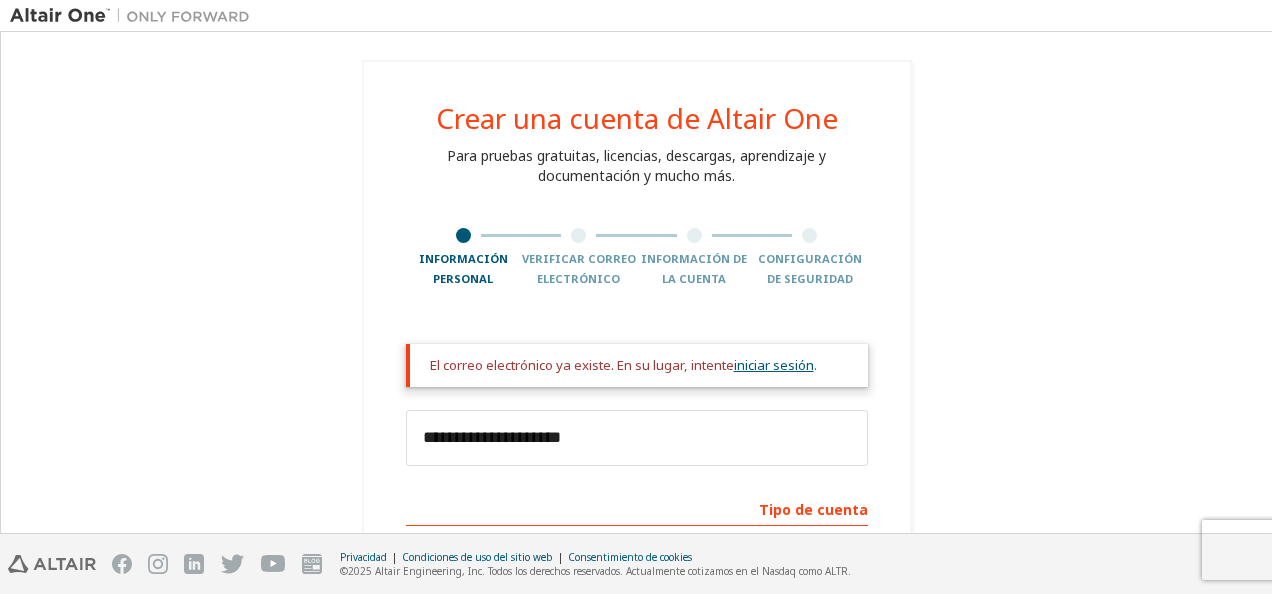 click on "iniciar sesión" at bounding box center (774, 365) 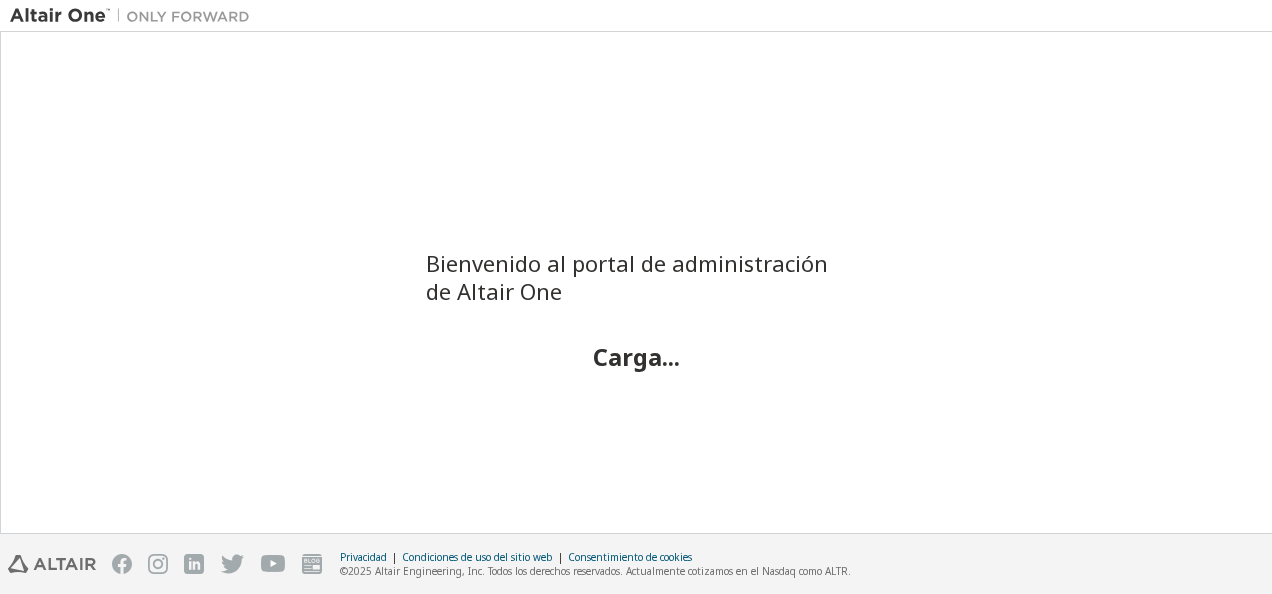 scroll, scrollTop: 0, scrollLeft: 0, axis: both 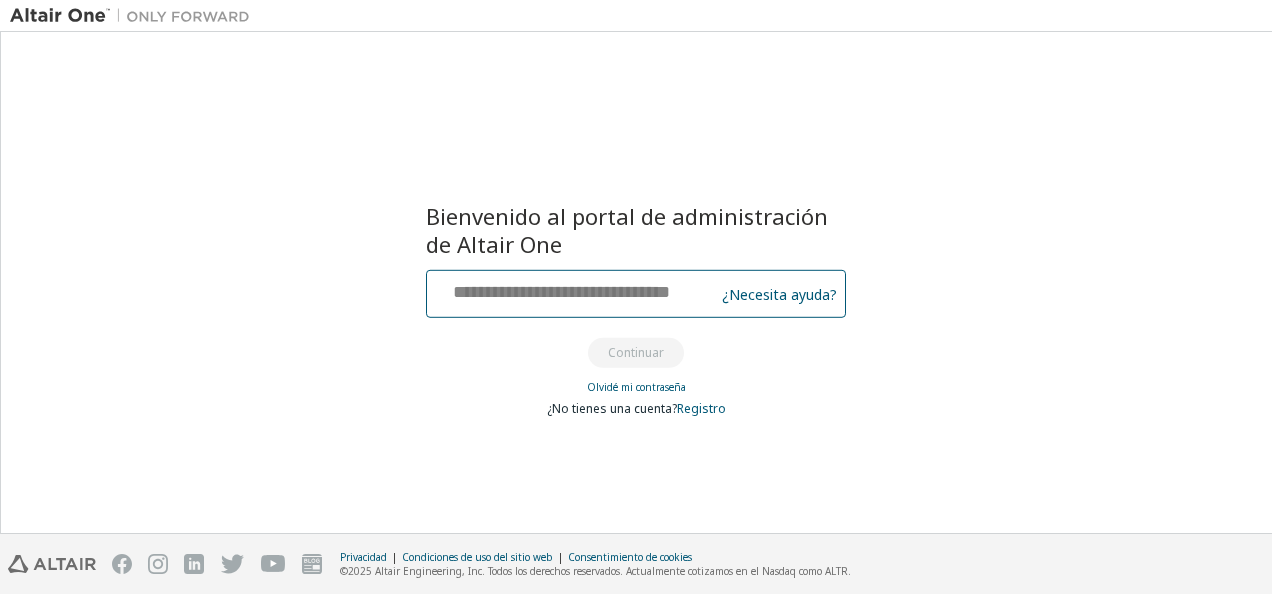 click at bounding box center [573, 289] 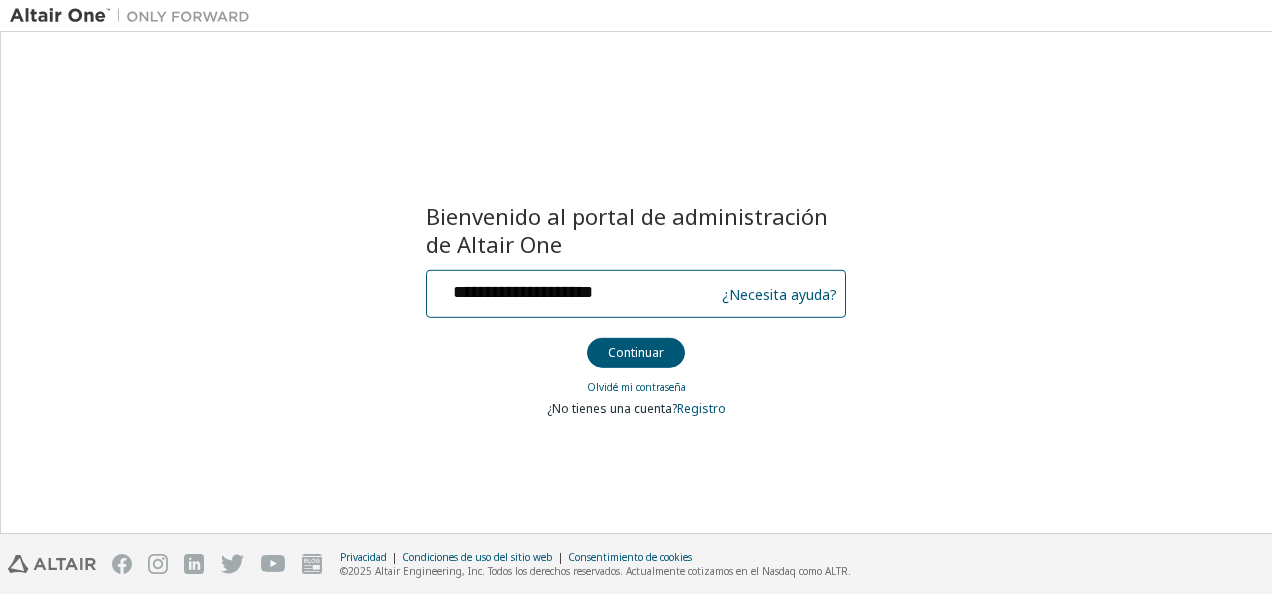 type on "**********" 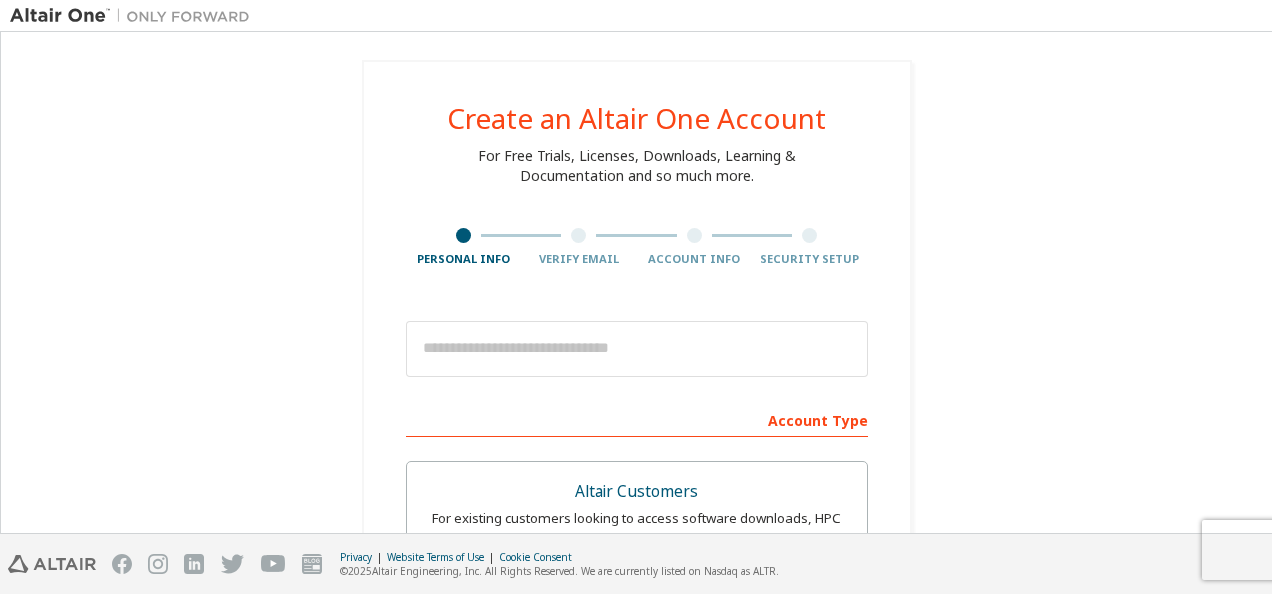 scroll, scrollTop: 0, scrollLeft: 0, axis: both 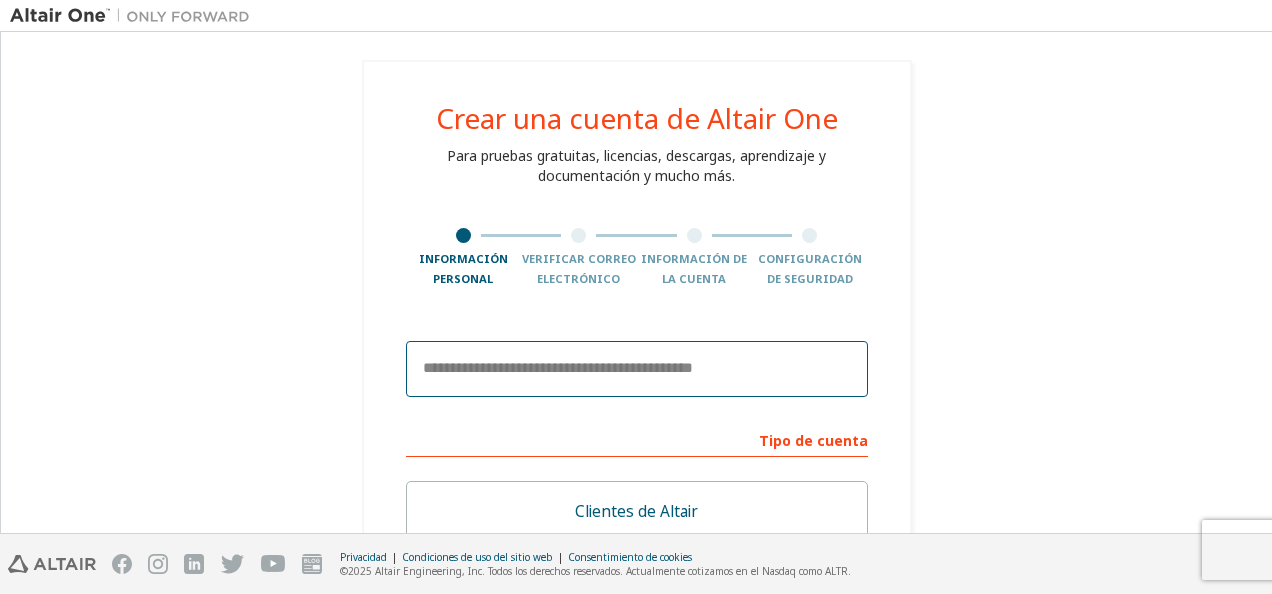 click at bounding box center [637, 369] 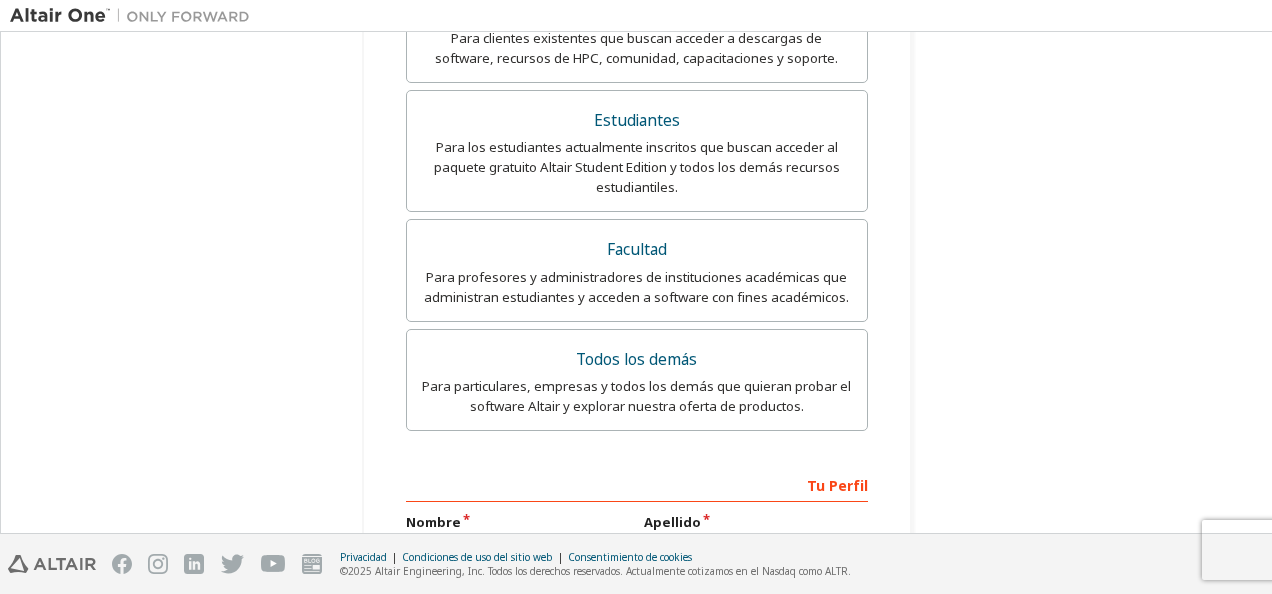 scroll, scrollTop: 767, scrollLeft: 0, axis: vertical 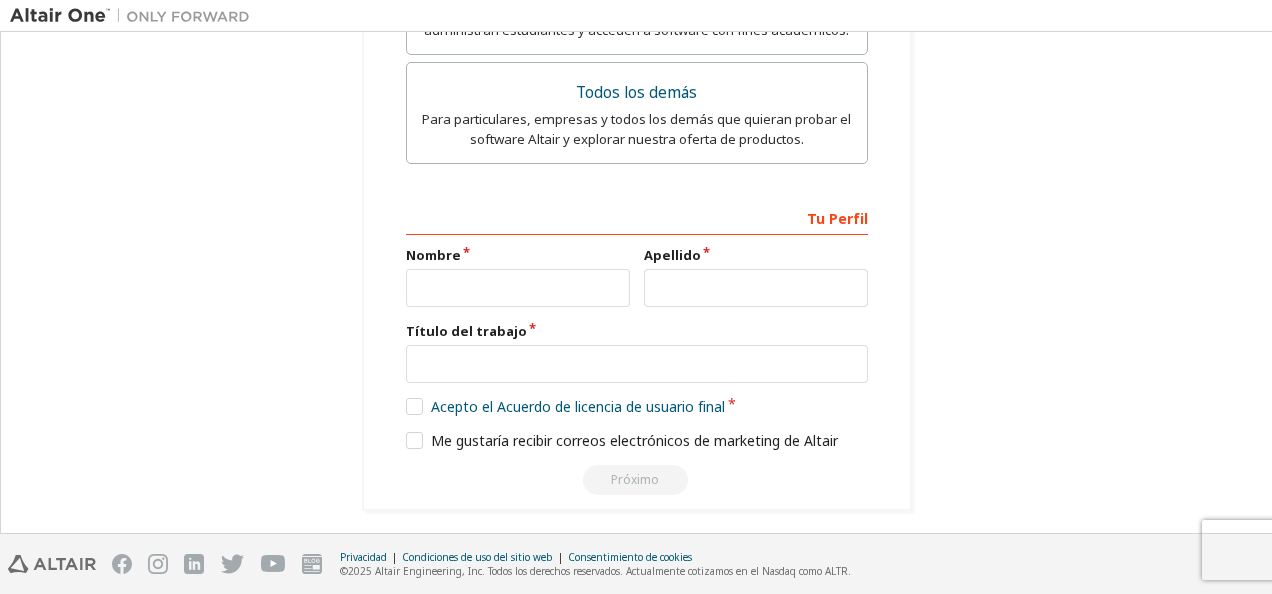 type on "**********" 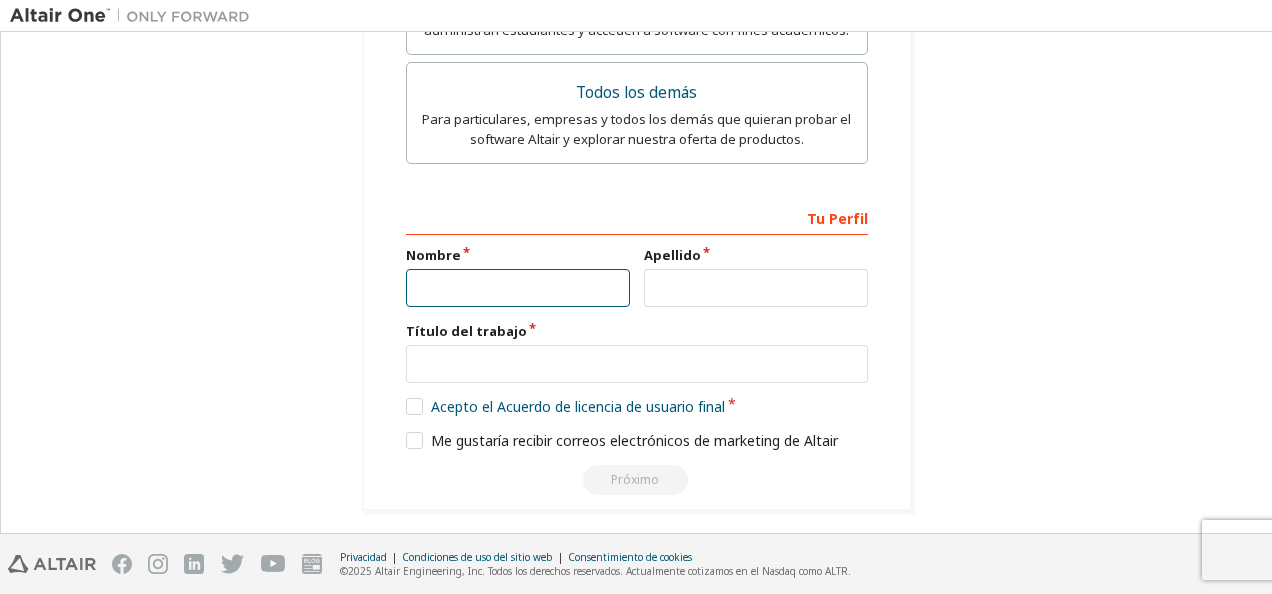 click at bounding box center [518, 288] 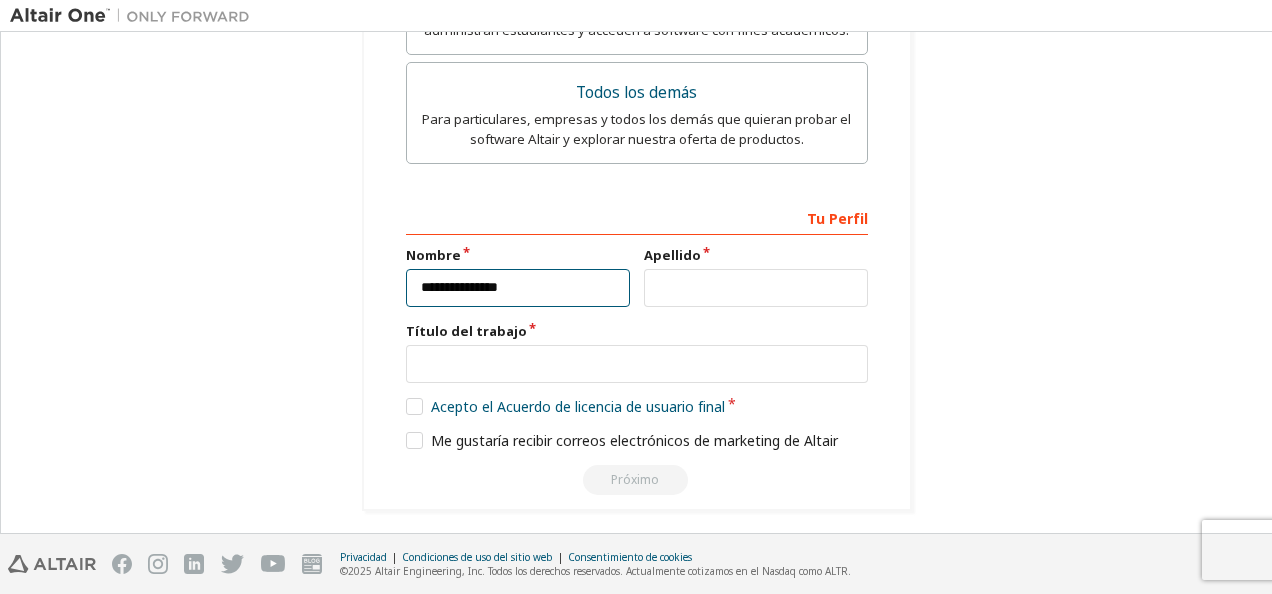 type on "**********" 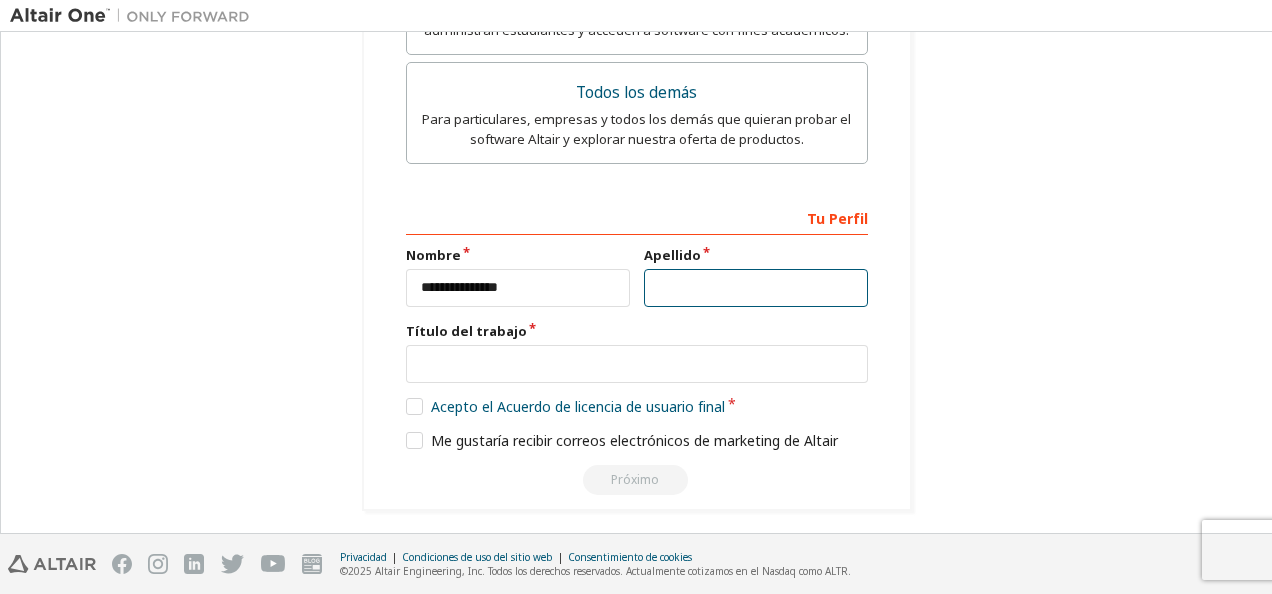 click at bounding box center [756, 288] 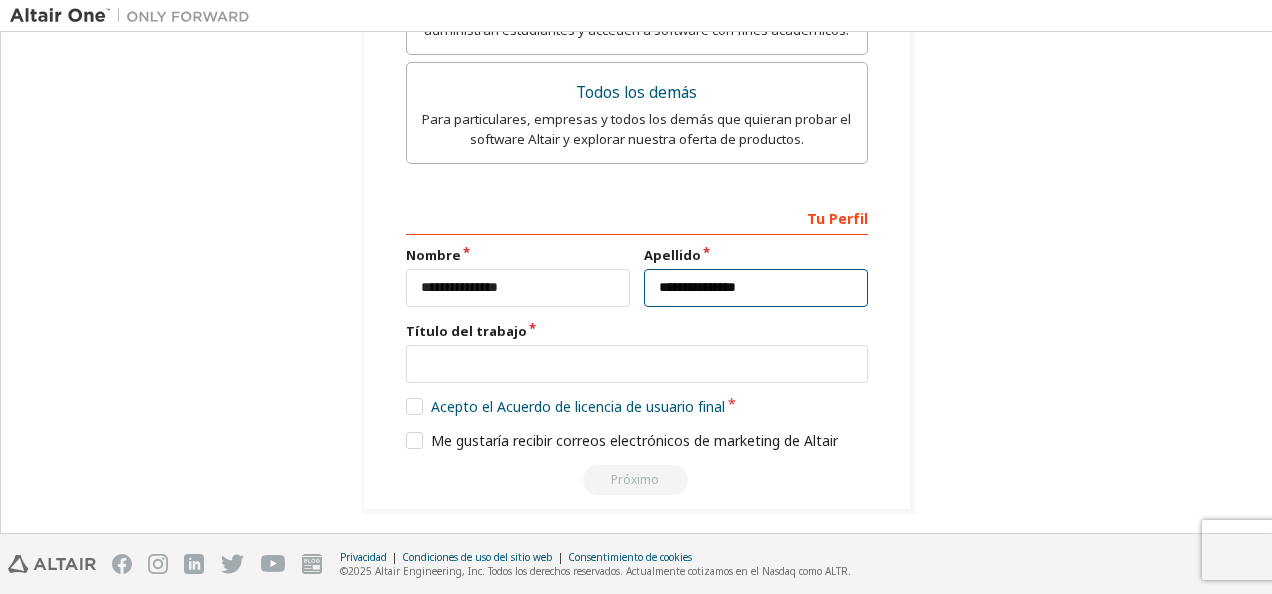 type on "**********" 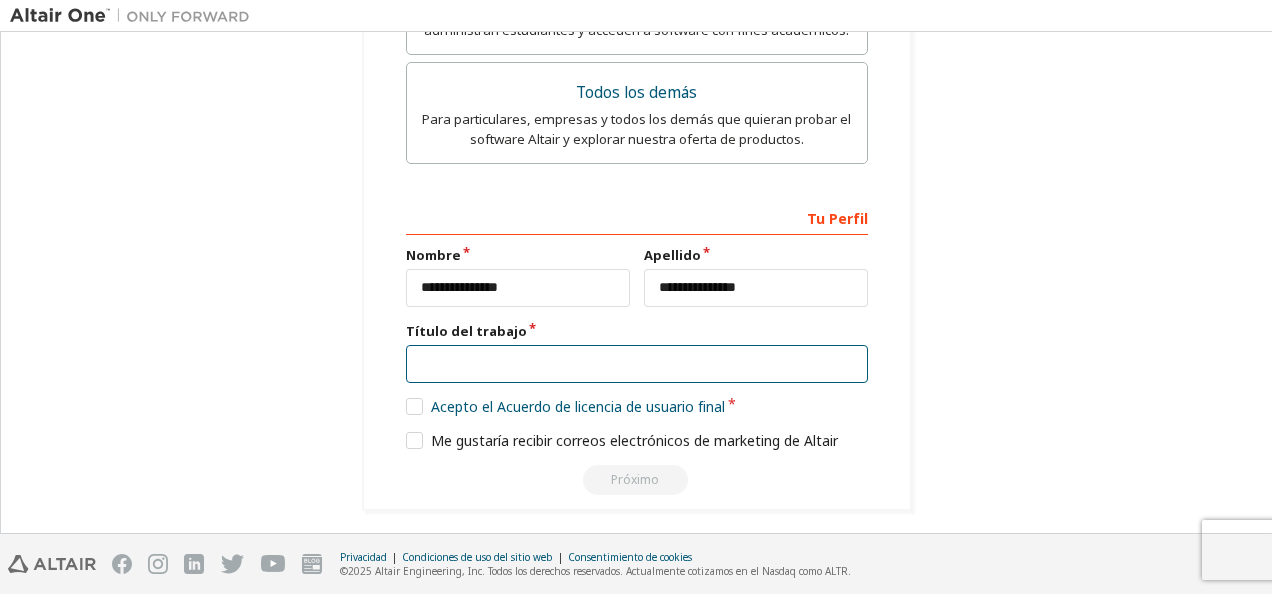 click at bounding box center [637, 364] 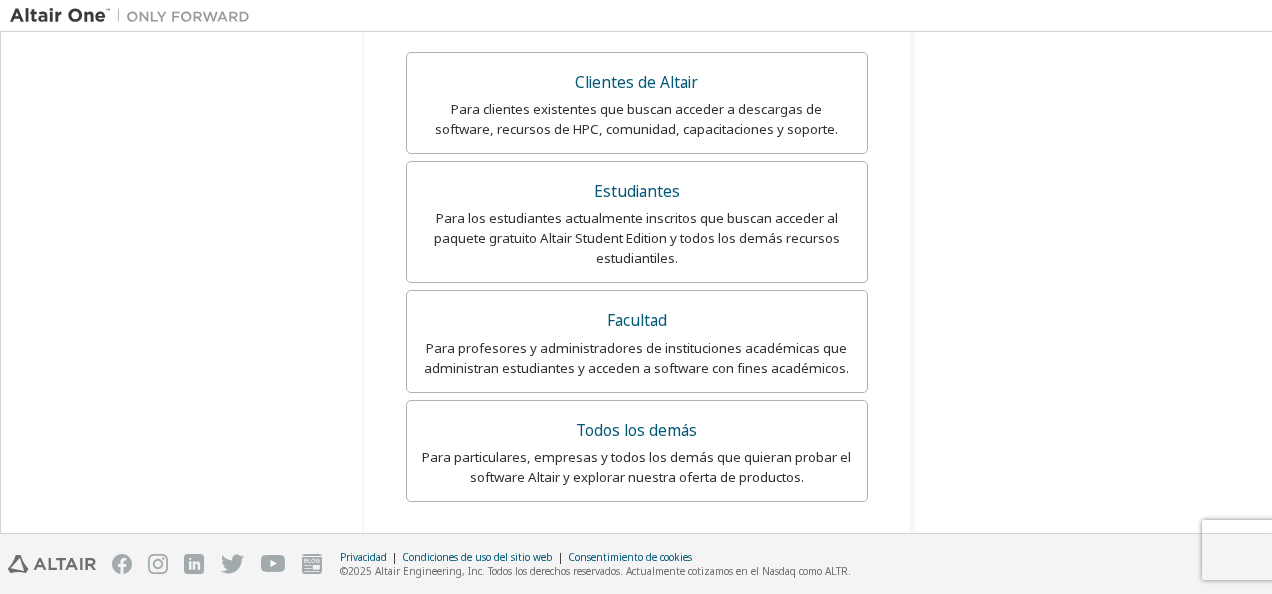scroll, scrollTop: 420, scrollLeft: 0, axis: vertical 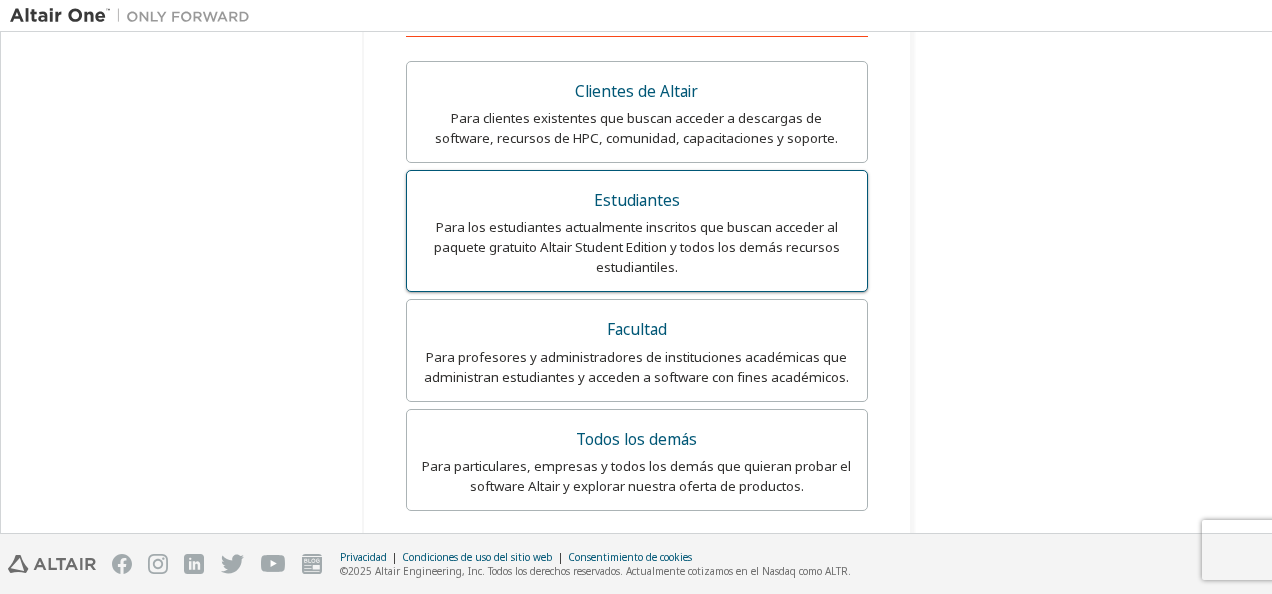 type on "***" 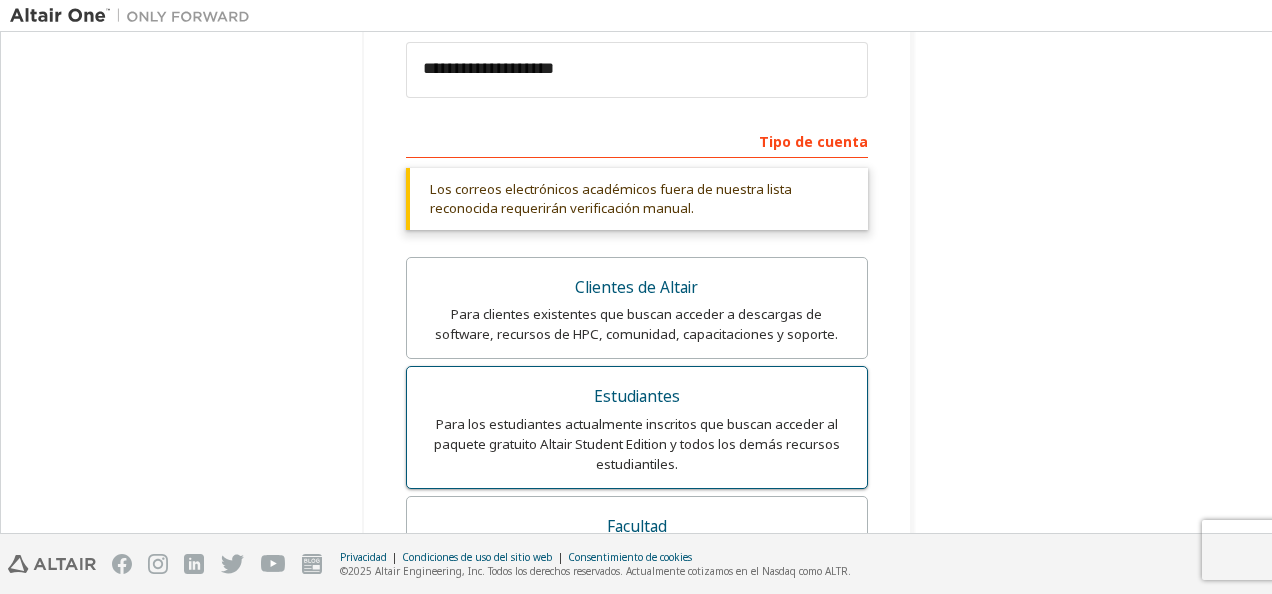 scroll, scrollTop: 253, scrollLeft: 0, axis: vertical 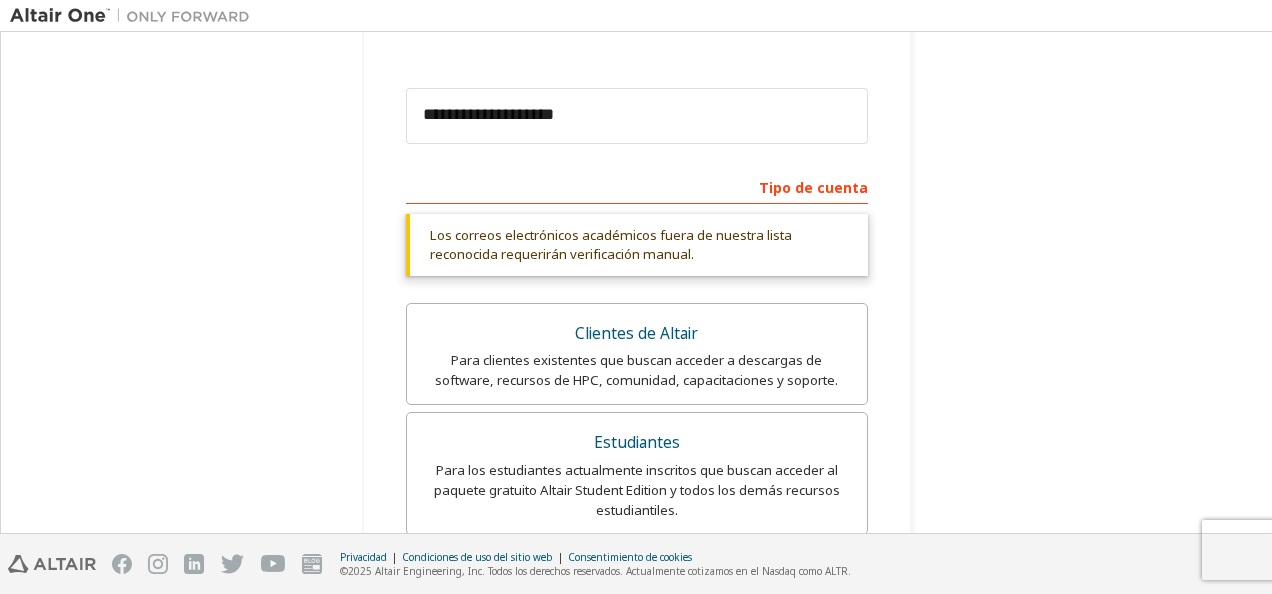 drag, startPoint x: 651, startPoint y: 173, endPoint x: 650, endPoint y: 192, distance: 19.026299 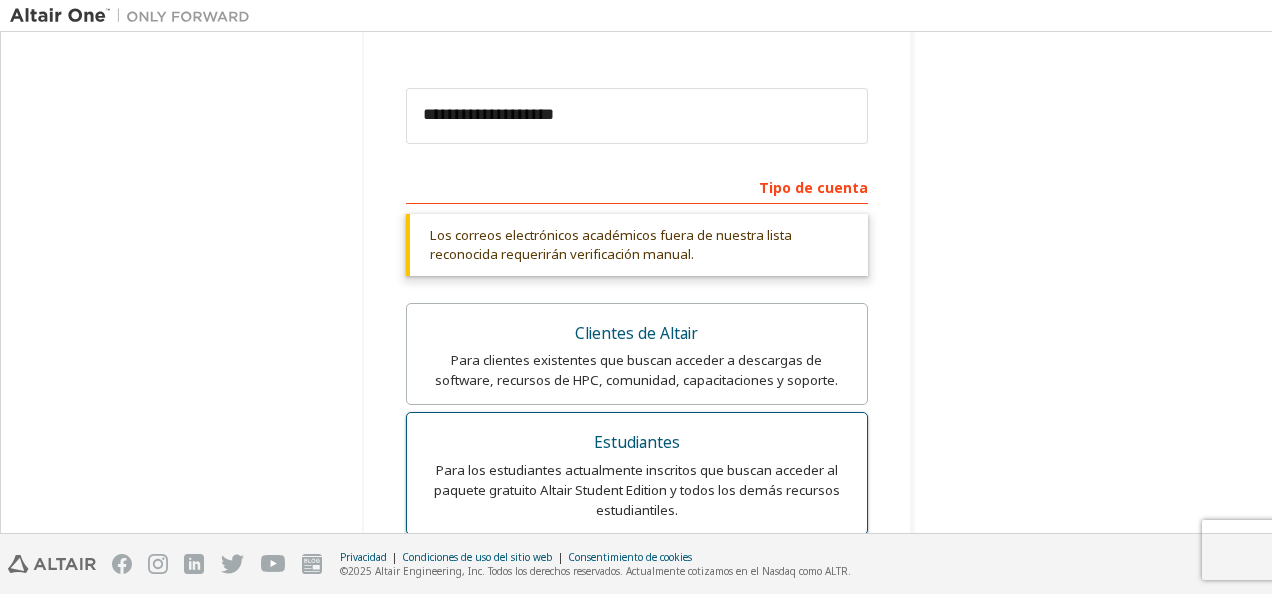 click on "Para los estudiantes actualmente inscritos que buscan acceder al paquete gratuito Altair Student Edition y todos los demás recursos estudiantiles." at bounding box center (637, 490) 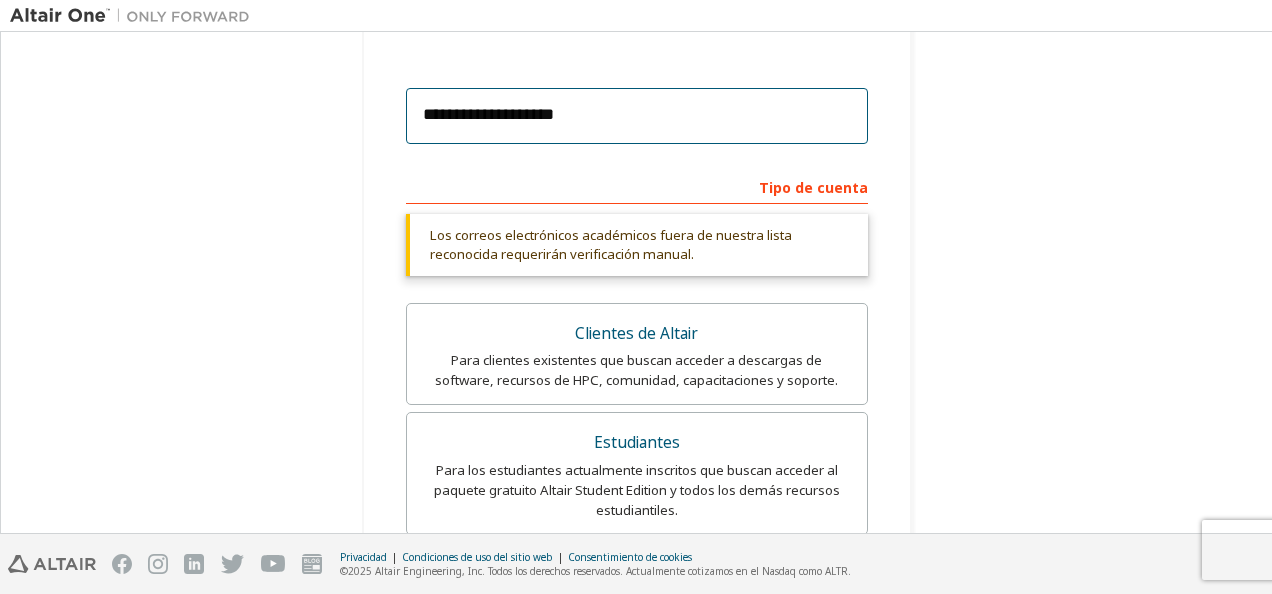 click on "**********" at bounding box center [637, 116] 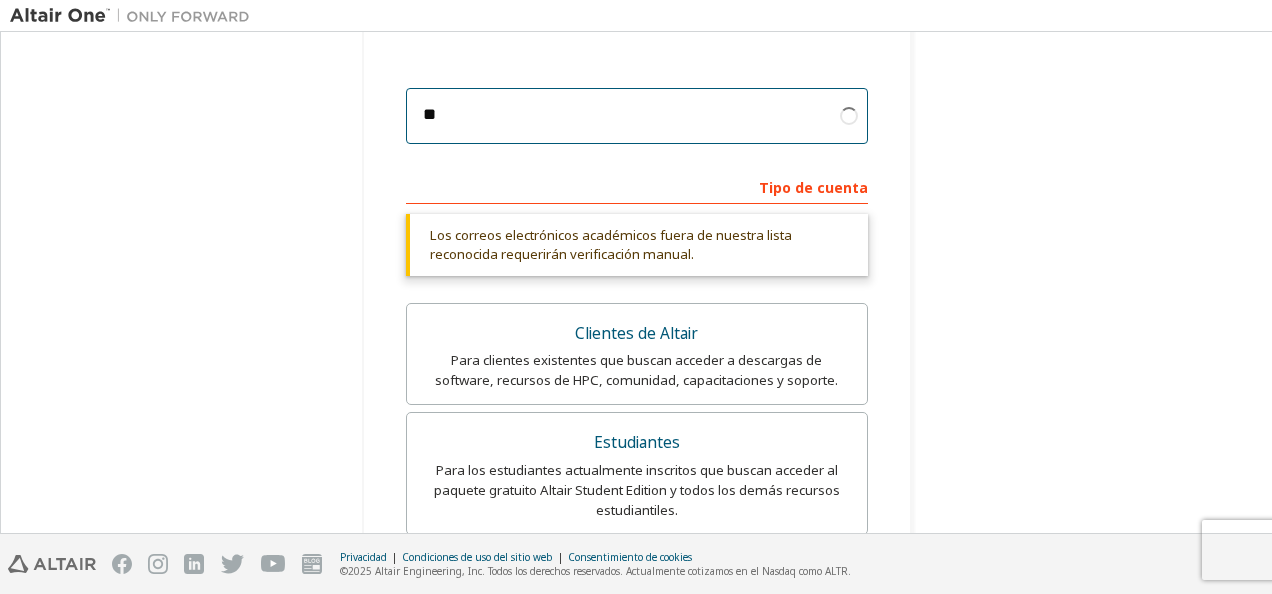 type on "*" 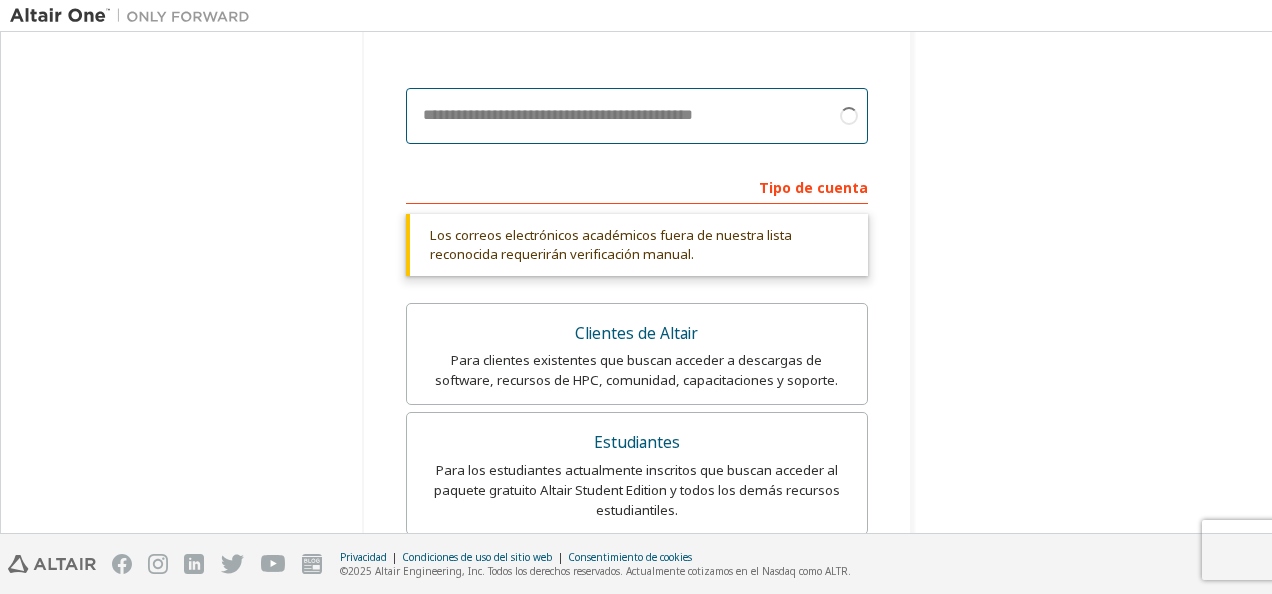 type 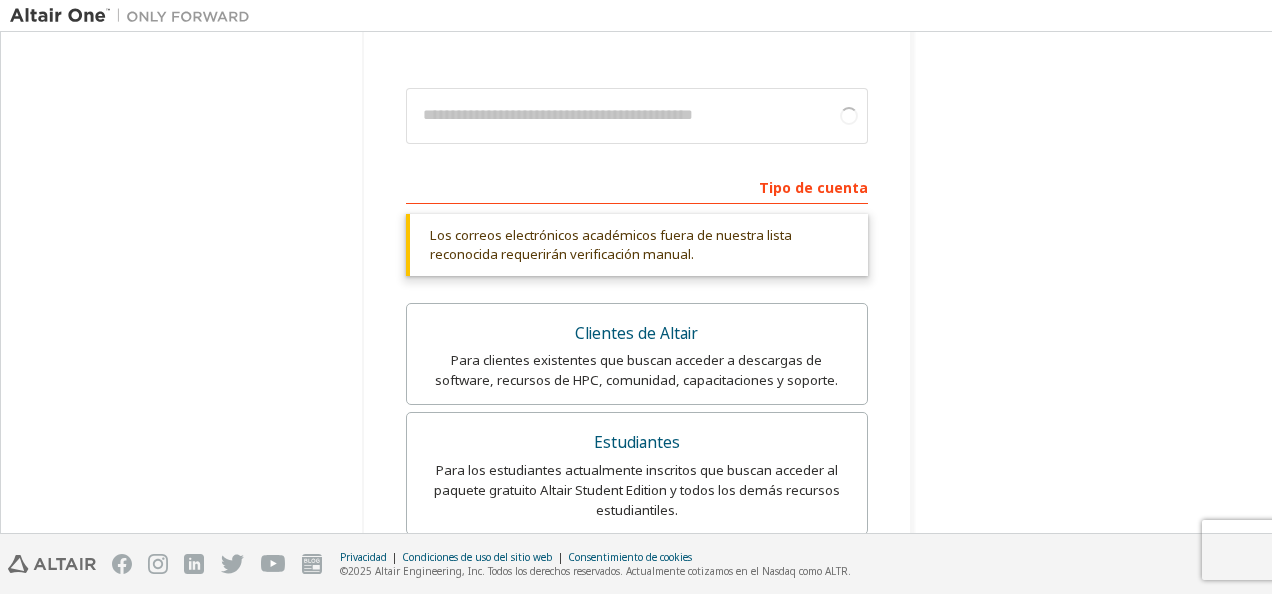 click on "Crear una cuenta de Altair One Para pruebas gratuitas, licencias, descargas, aprendizaje y  documentación y mucho más. Información personal Verificar correo electrónico Información de la cuenta Configuración de seguridad This is a federated email. No need to register a new account. You should be able to  login  by using your company's SSO credentials. Email already exists. Please try to  login  instead. Tipo de cuenta Los correos electrónicos académicos fuera de nuestra lista reconocida requerirán verificación manual. You must enter a valid email address provided by your academic institution (e.g.,   name@youruniversity.edu ).   What if I cannot get one? Clientes de Altair Para clientes existentes que buscan acceder a descargas de software, recursos de HPC, comunidad, capacitaciones y soporte. Estudiantes Para los estudiantes actualmente inscritos que buscan acceder al paquete gratuito Altair Student Edition y todos los demás recursos estudiantiles. Facultad Todos los demás Tu Perfil Nombre ***" at bounding box center (636, 453) 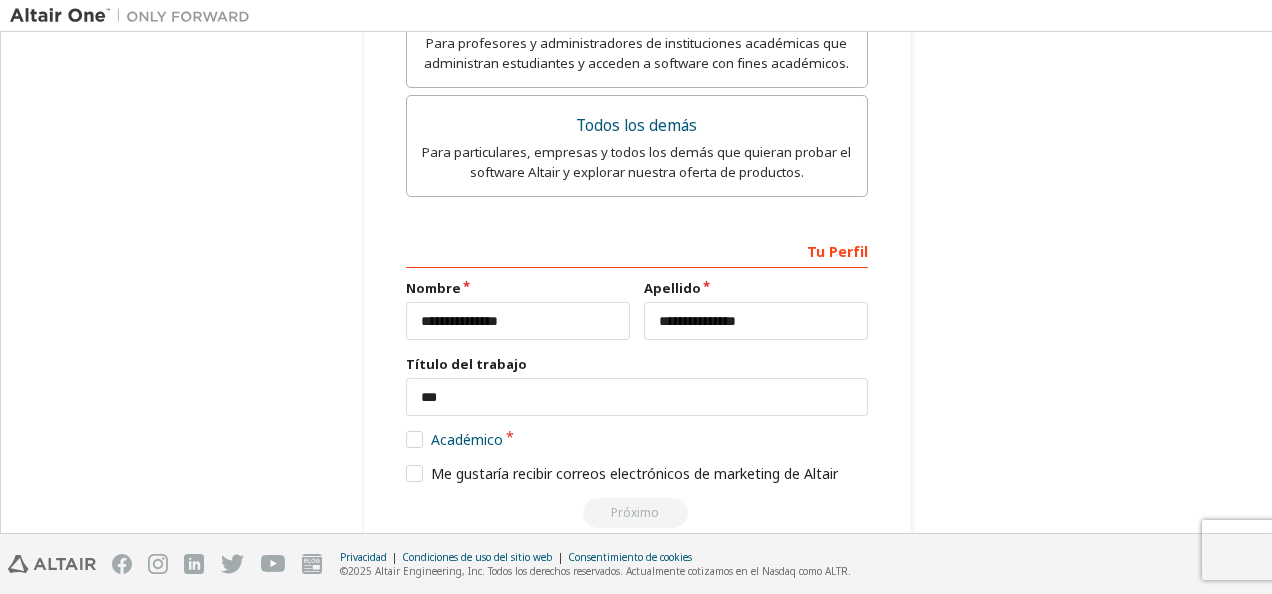 scroll, scrollTop: 842, scrollLeft: 0, axis: vertical 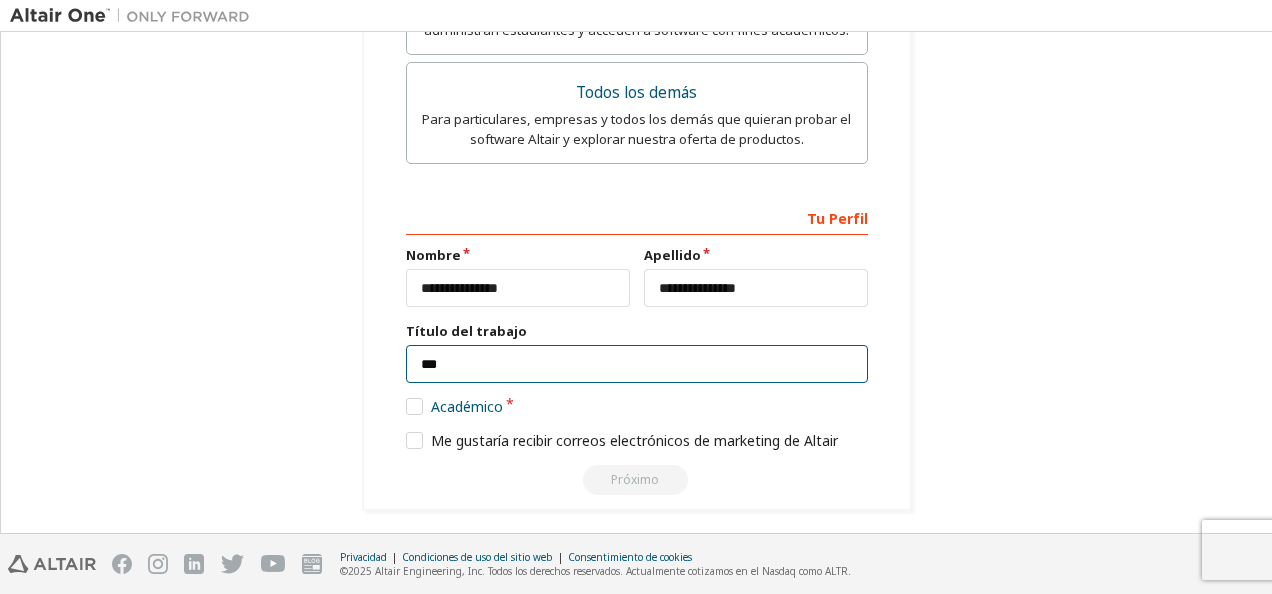 click on "***" at bounding box center (637, 364) 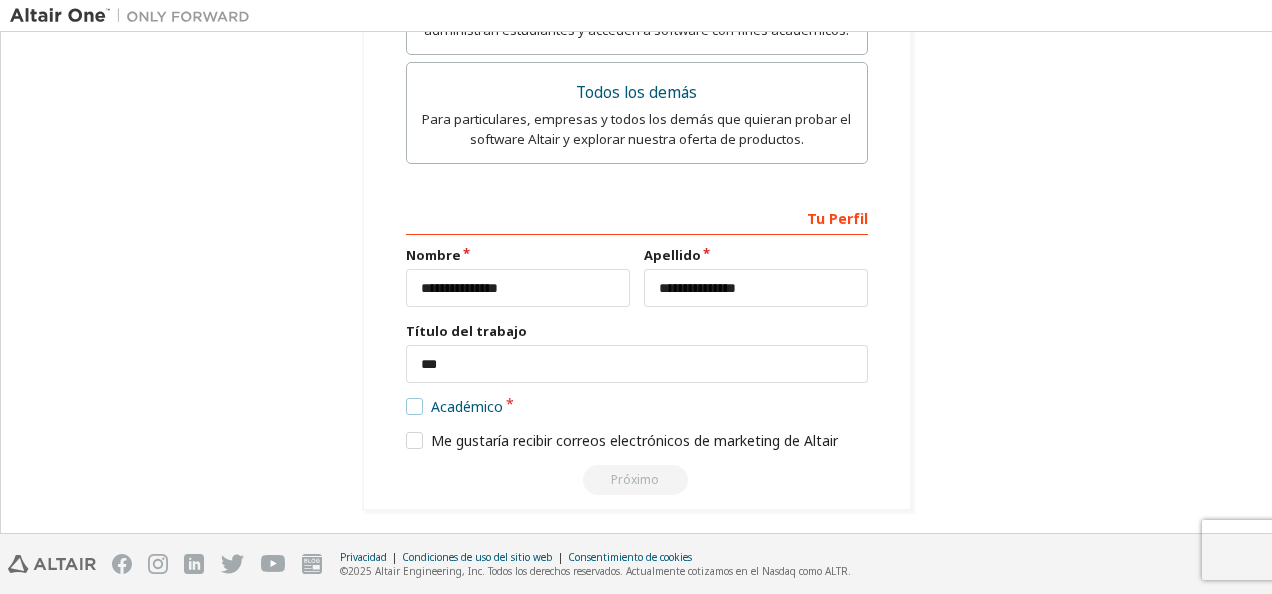 click on "Académico" at bounding box center (455, 406) 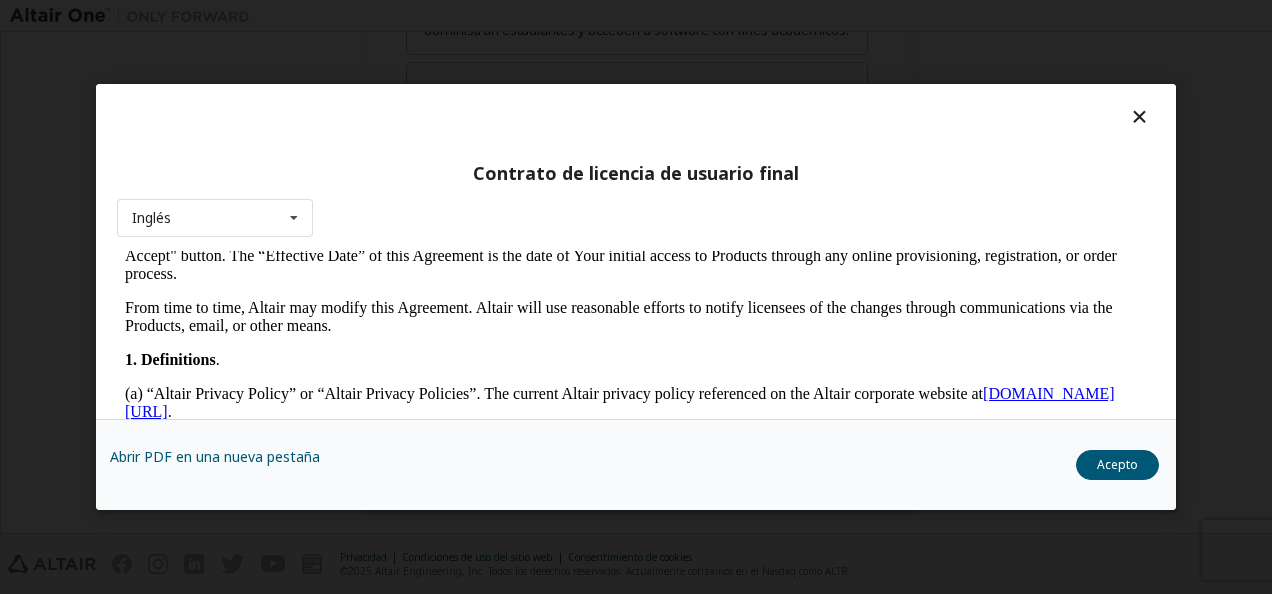 scroll, scrollTop: 348, scrollLeft: 0, axis: vertical 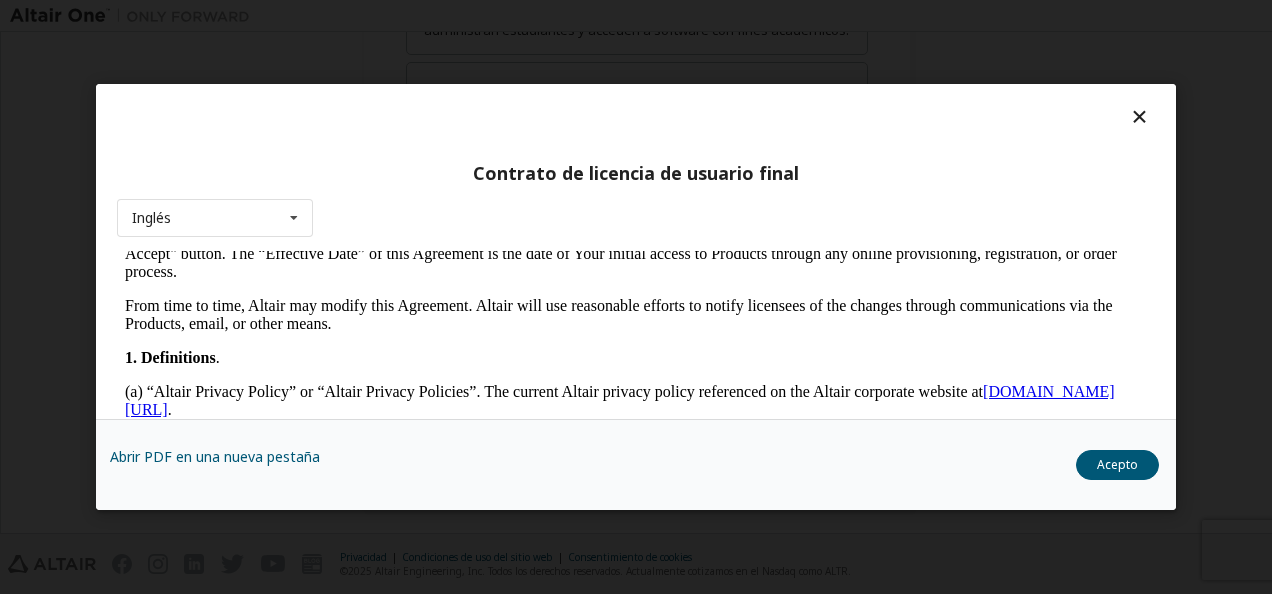 click at bounding box center (1139, 116) 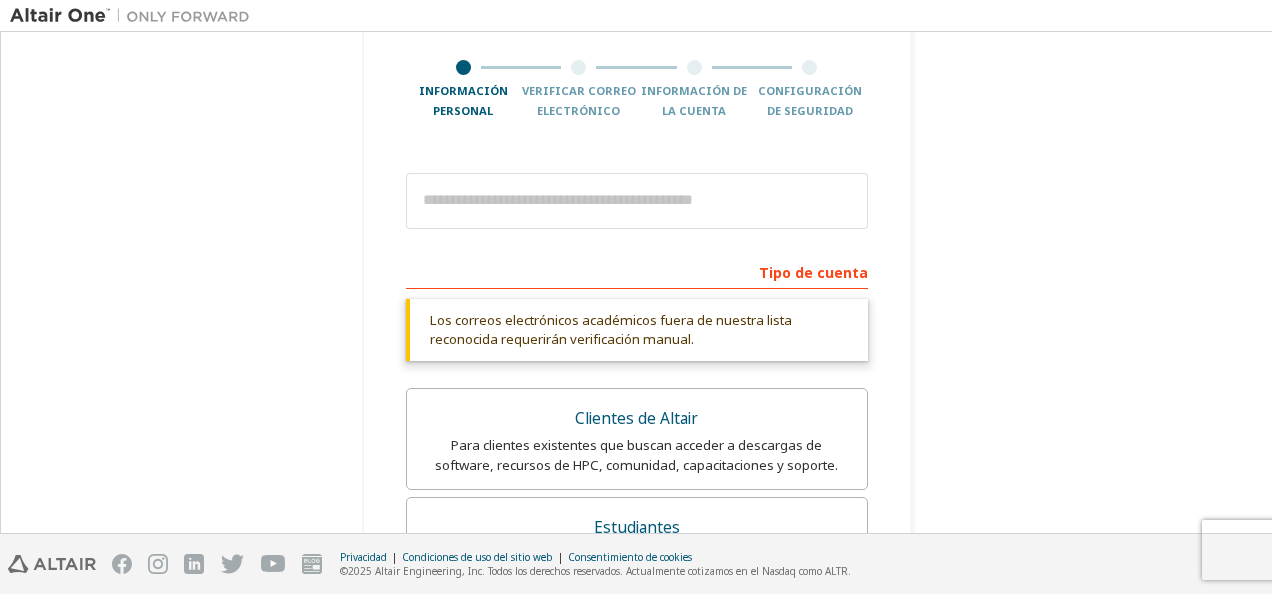 scroll, scrollTop: 18, scrollLeft: 0, axis: vertical 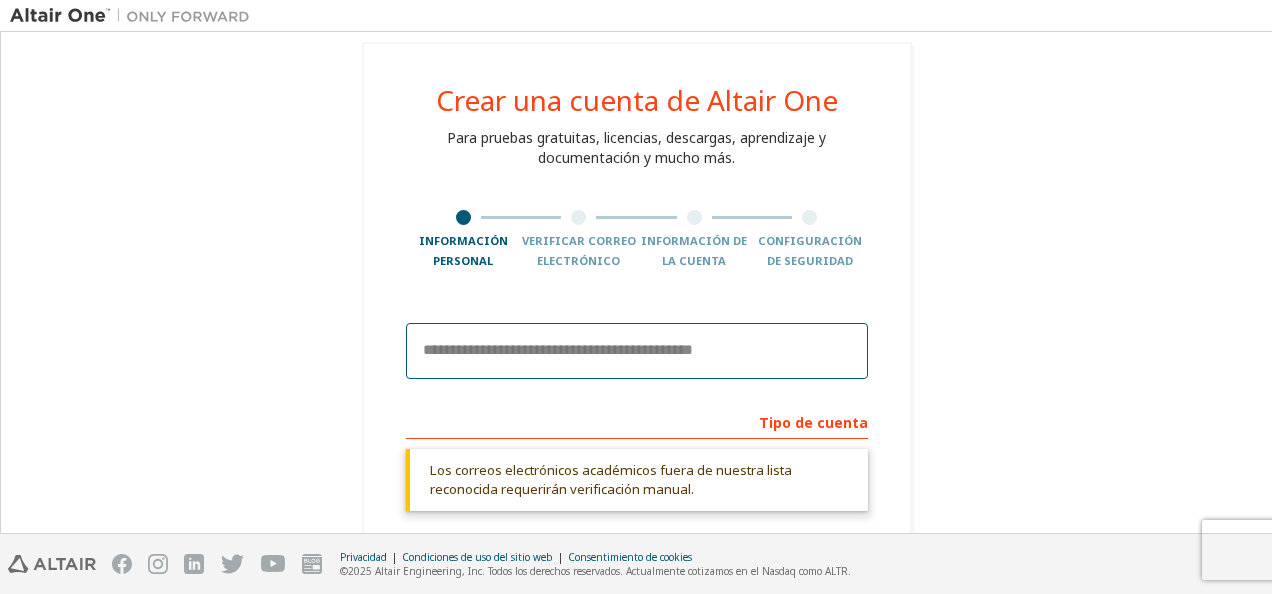 click at bounding box center (637, 351) 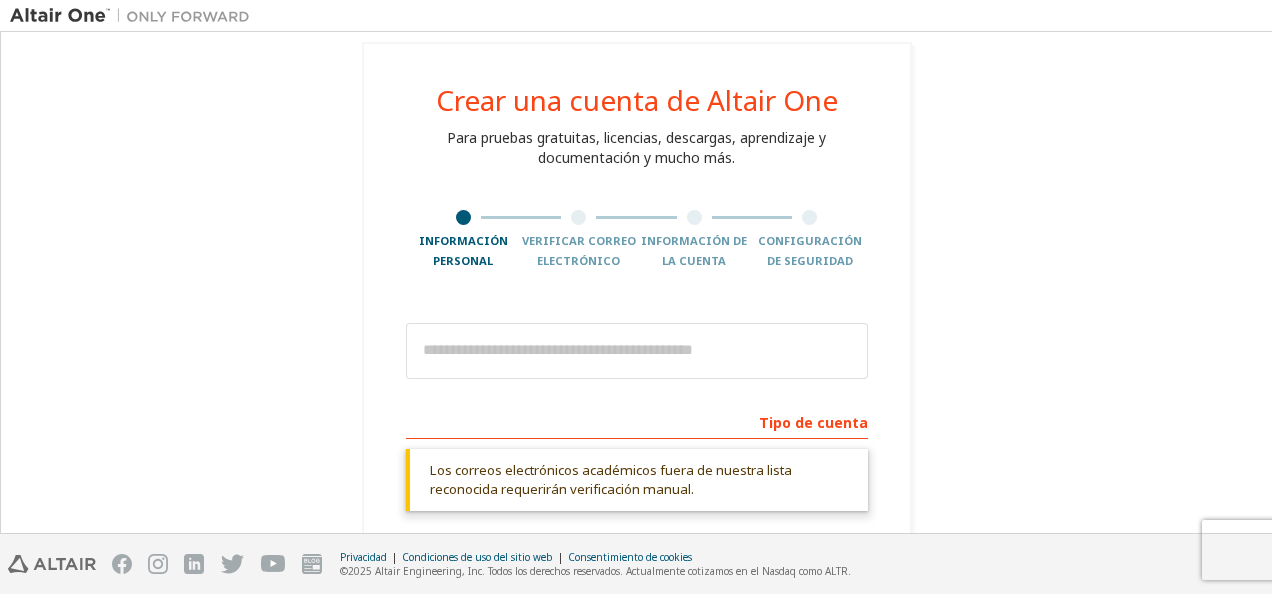 click on "Tipo de cuenta" at bounding box center [637, 421] 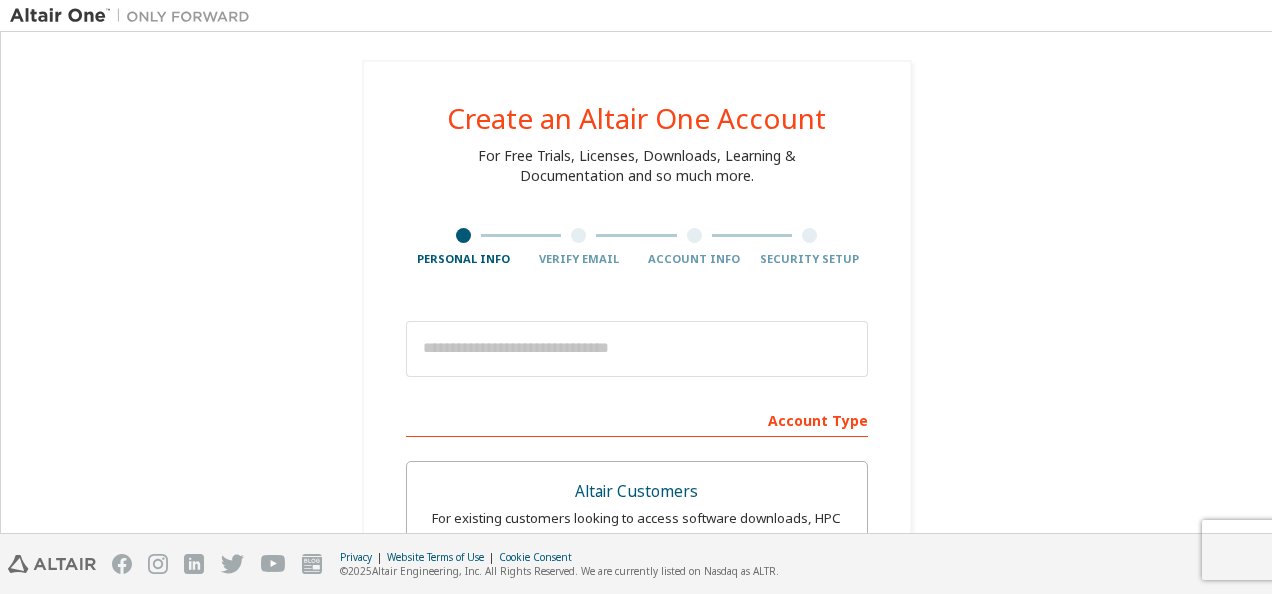 scroll, scrollTop: 0, scrollLeft: 0, axis: both 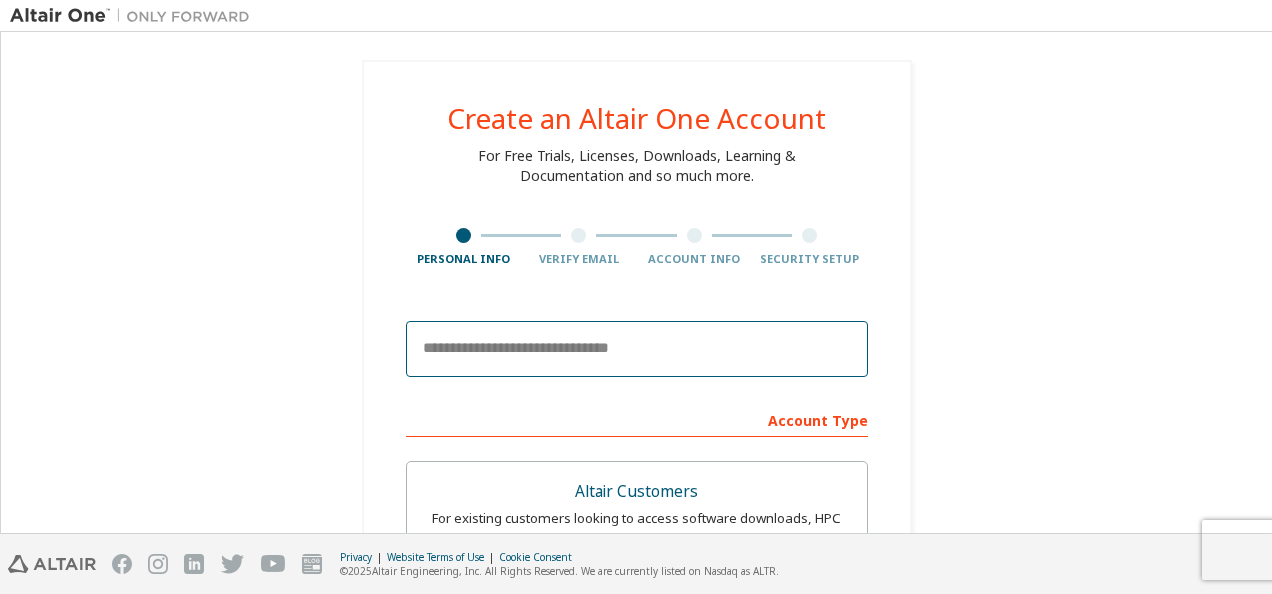 click at bounding box center (637, 349) 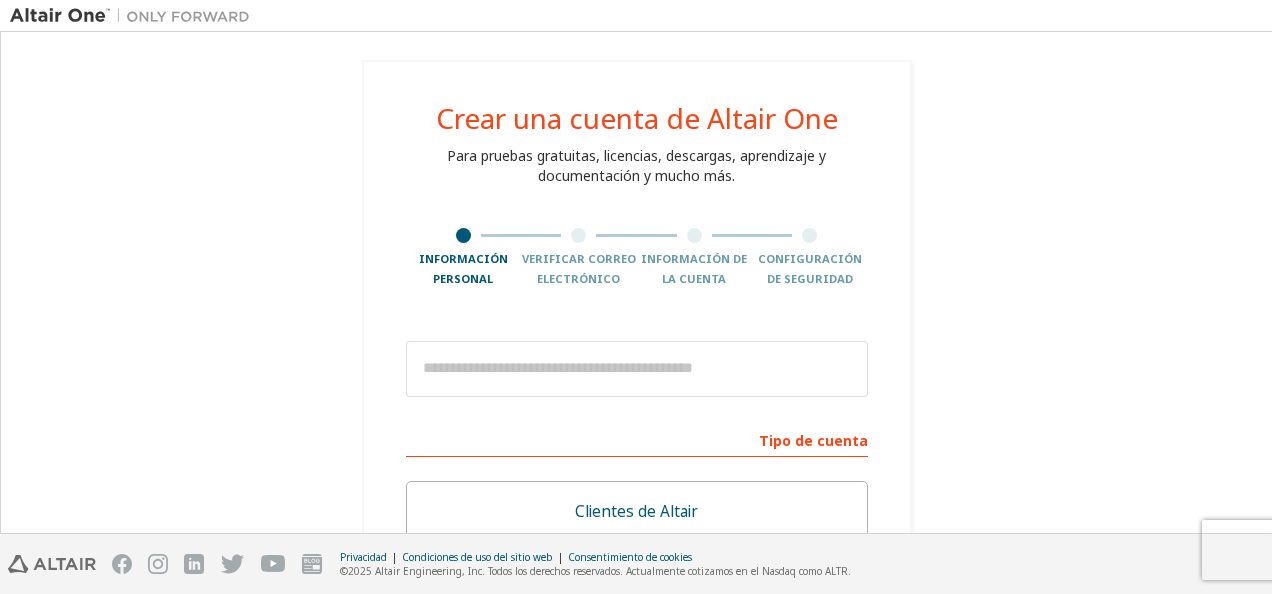 scroll, scrollTop: 200, scrollLeft: 0, axis: vertical 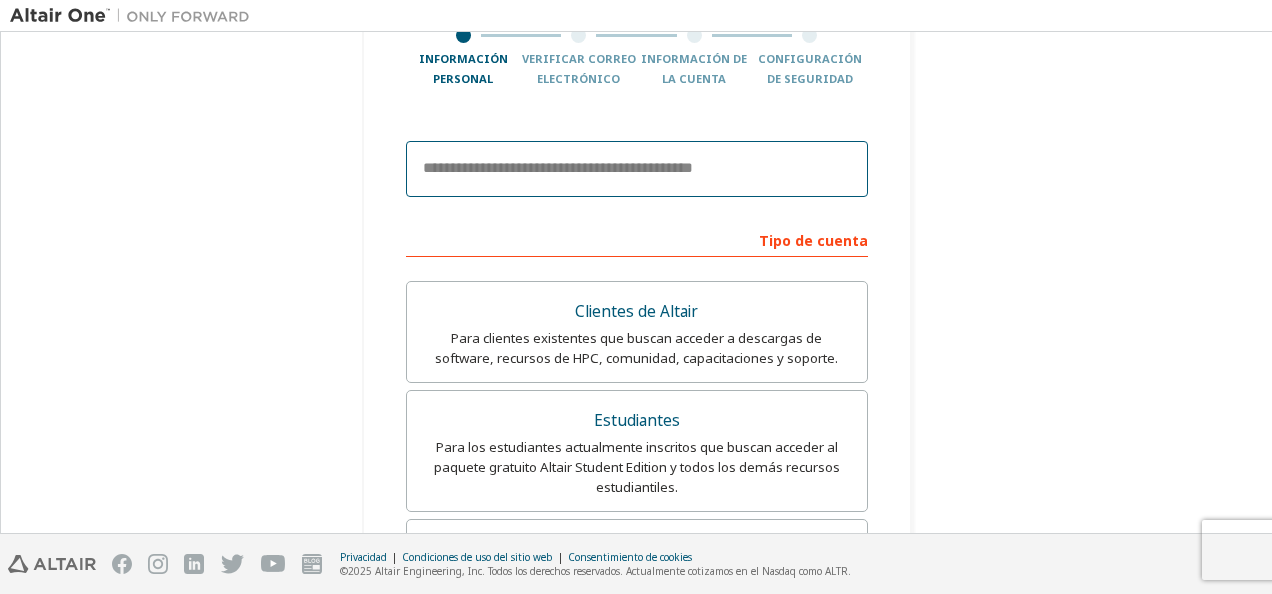 click at bounding box center [637, 169] 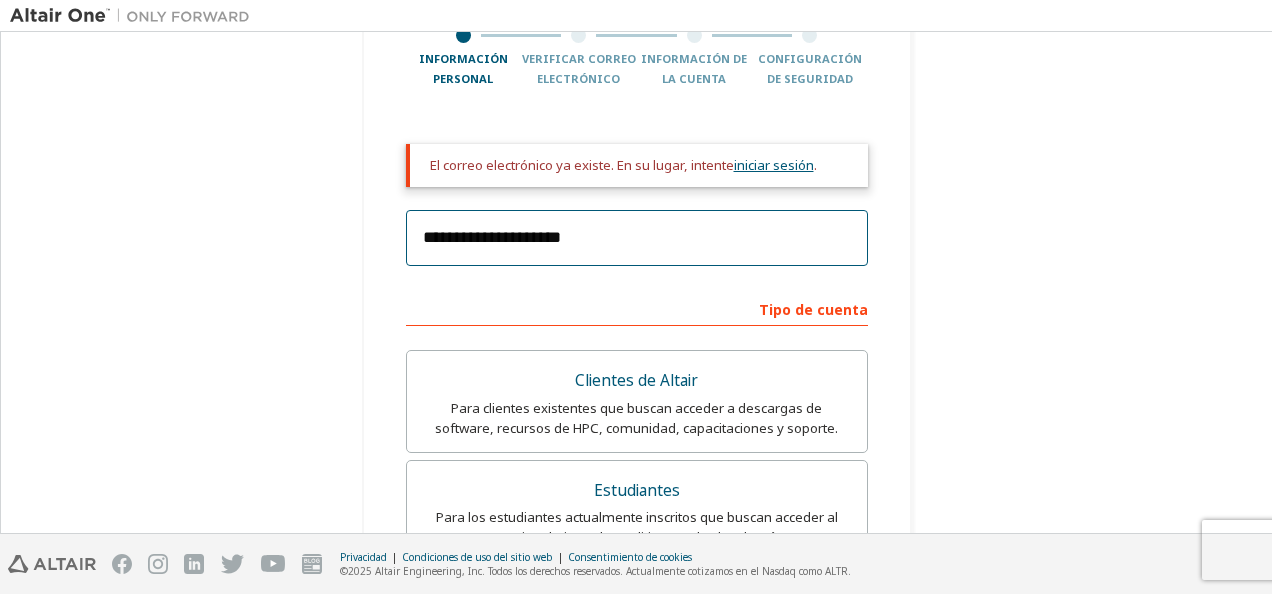 type on "**********" 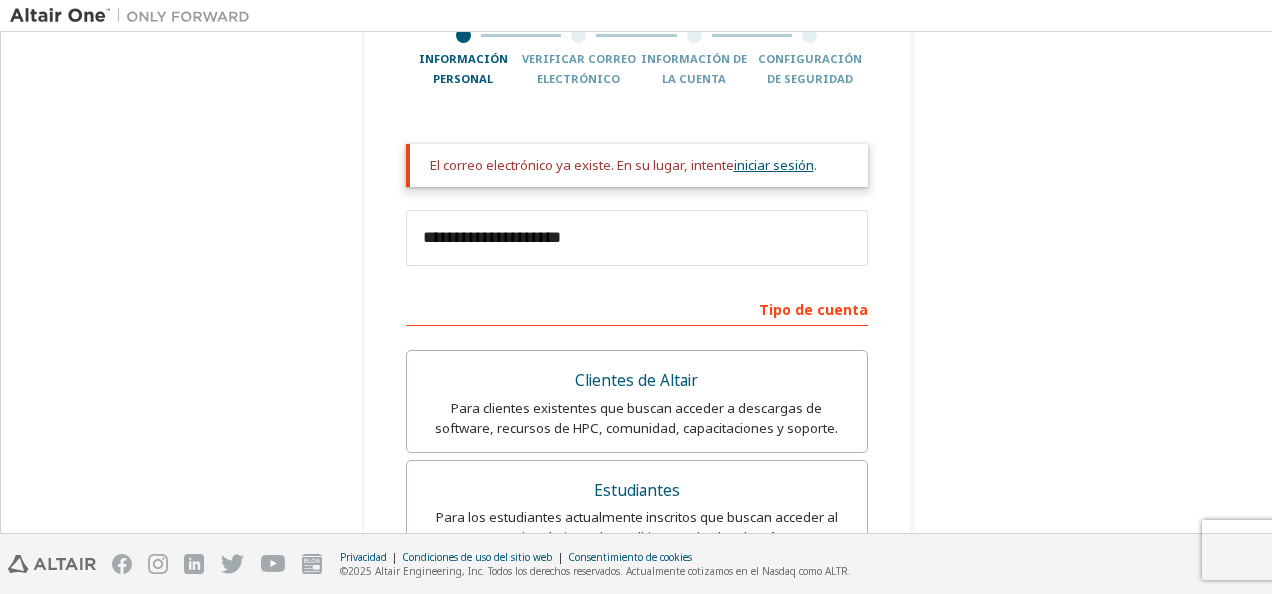 click on "iniciar sesión" at bounding box center (774, 165) 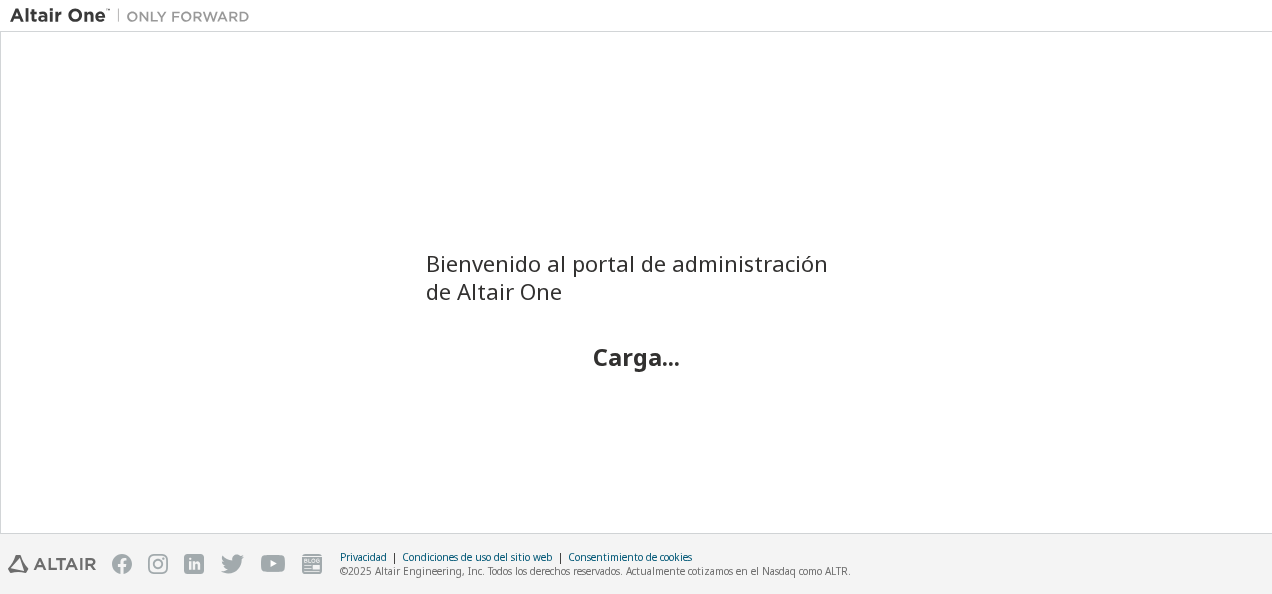 scroll, scrollTop: 0, scrollLeft: 0, axis: both 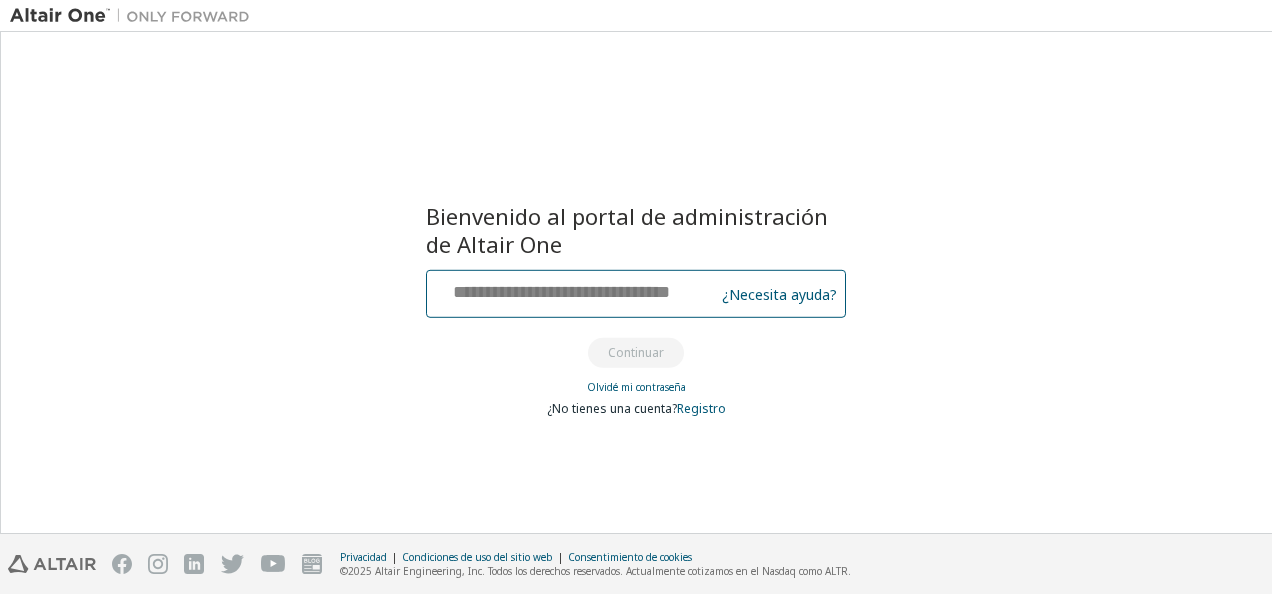 click at bounding box center (573, 289) 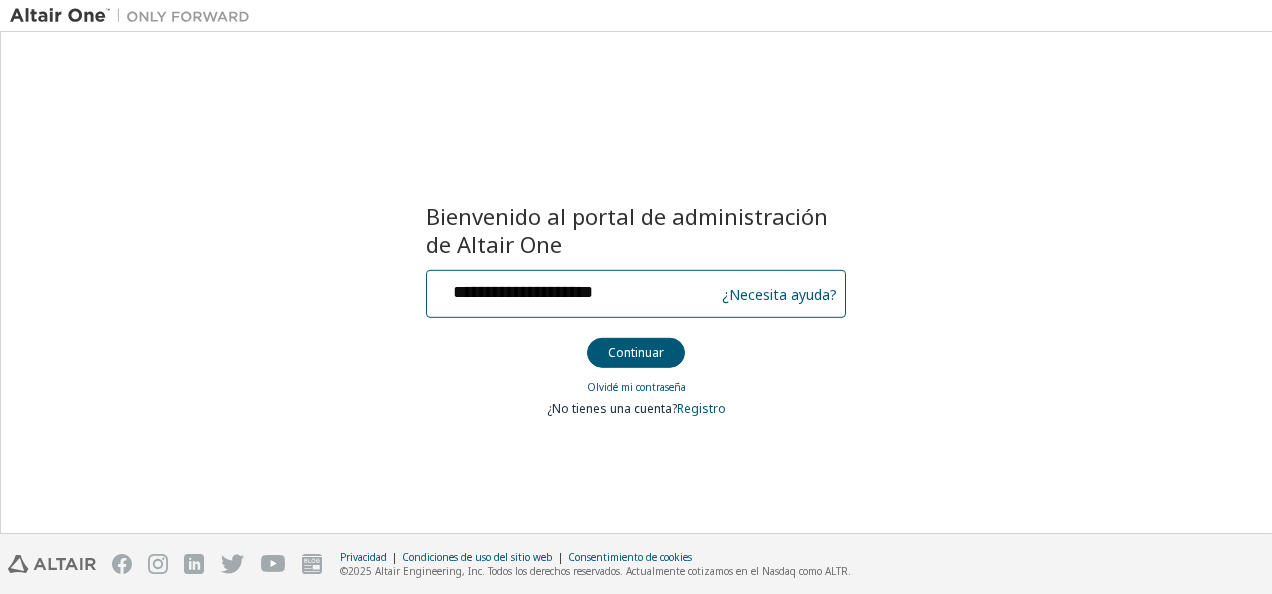 type on "**********" 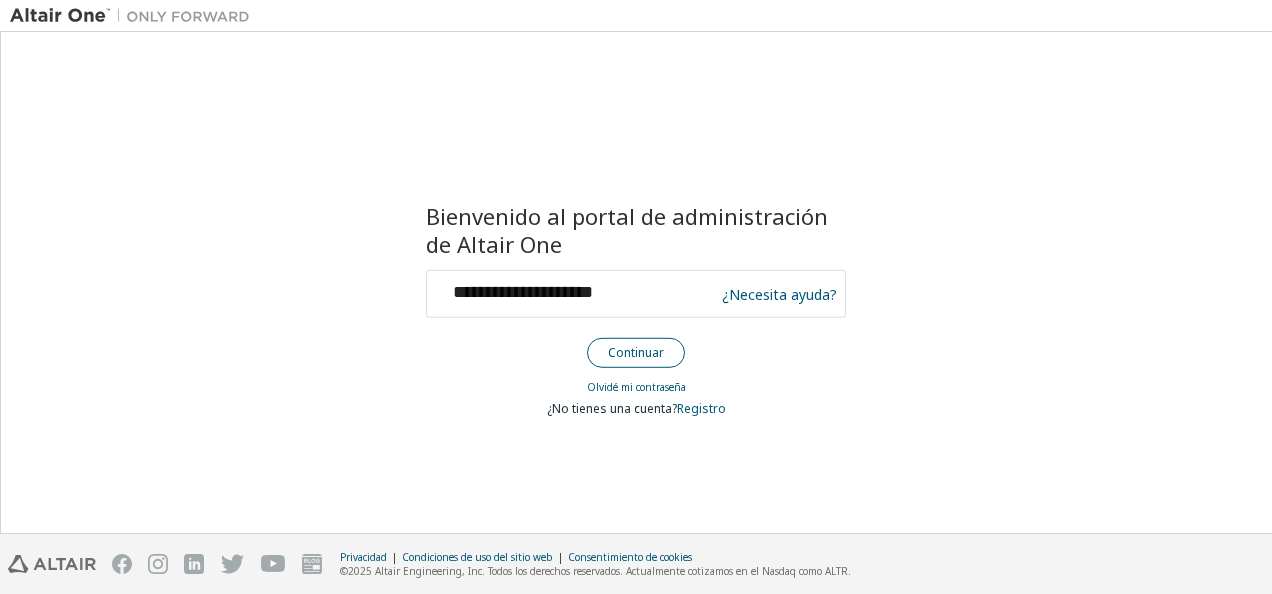click on "**********" at bounding box center (636, 344) 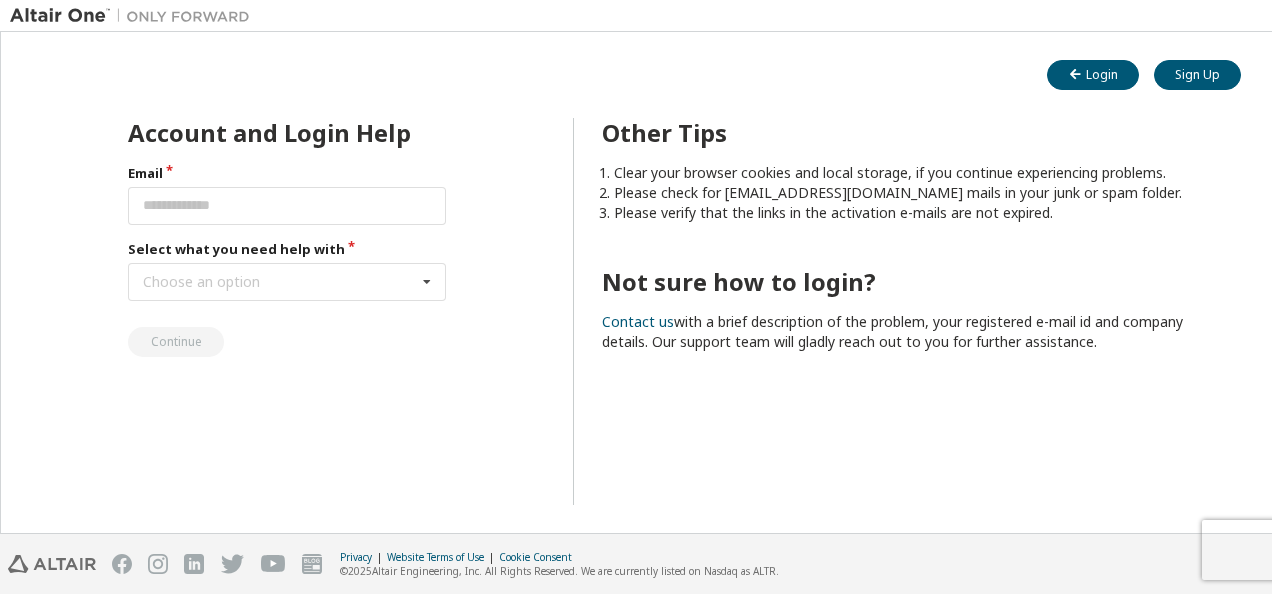 scroll, scrollTop: 0, scrollLeft: 0, axis: both 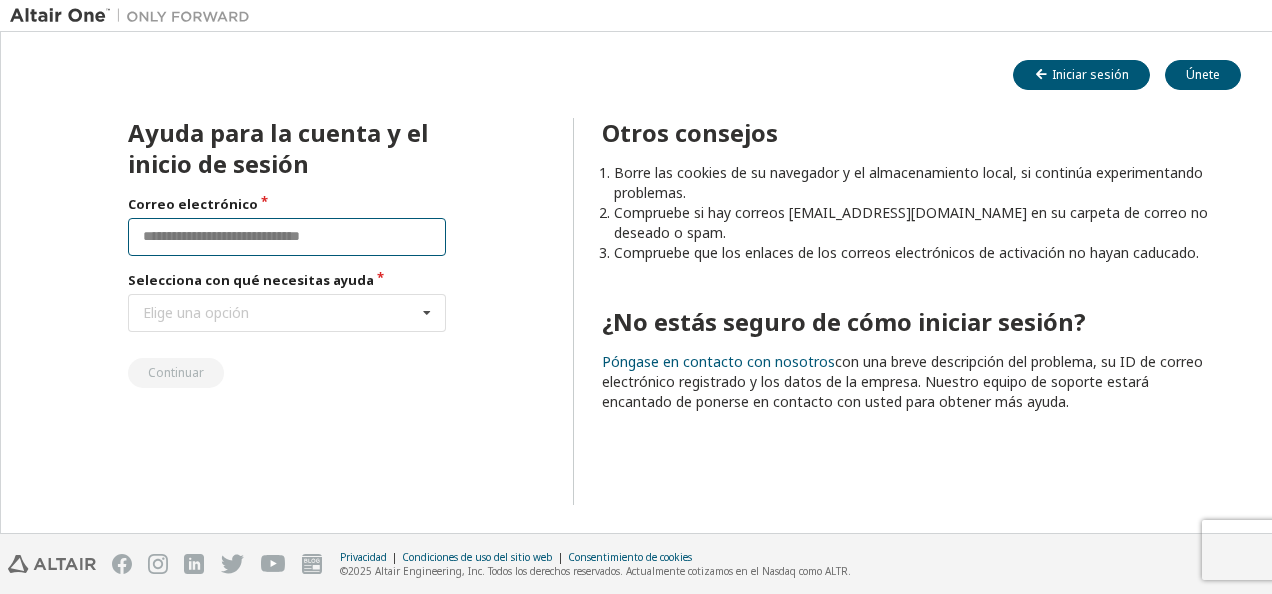 click at bounding box center (287, 237) 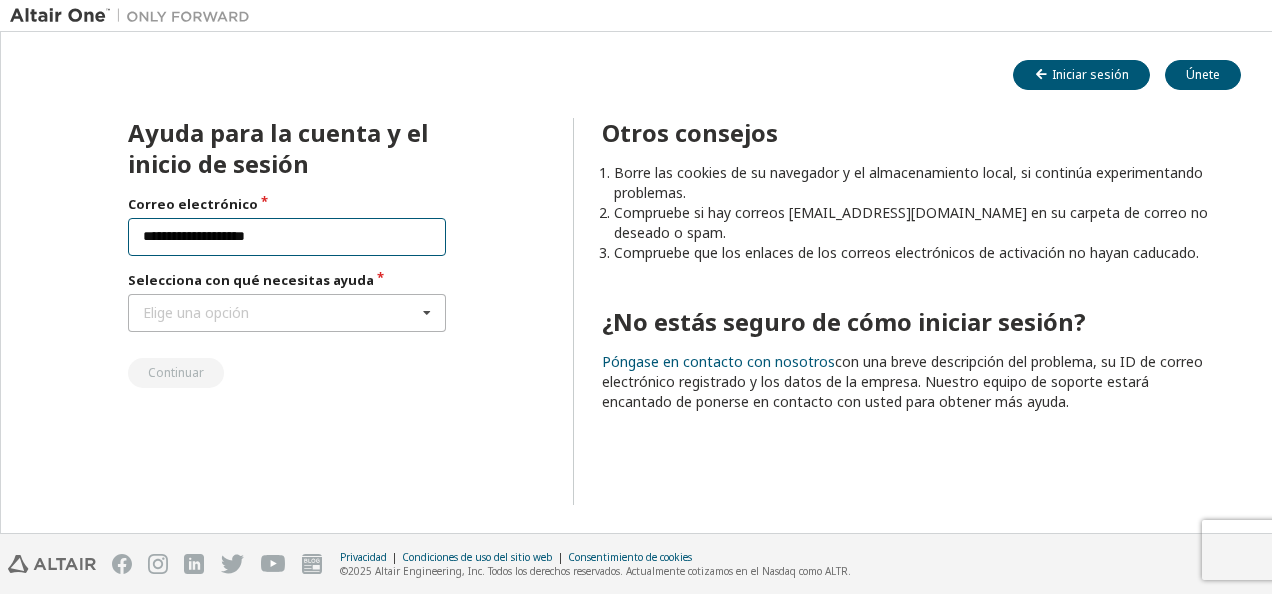 type on "**********" 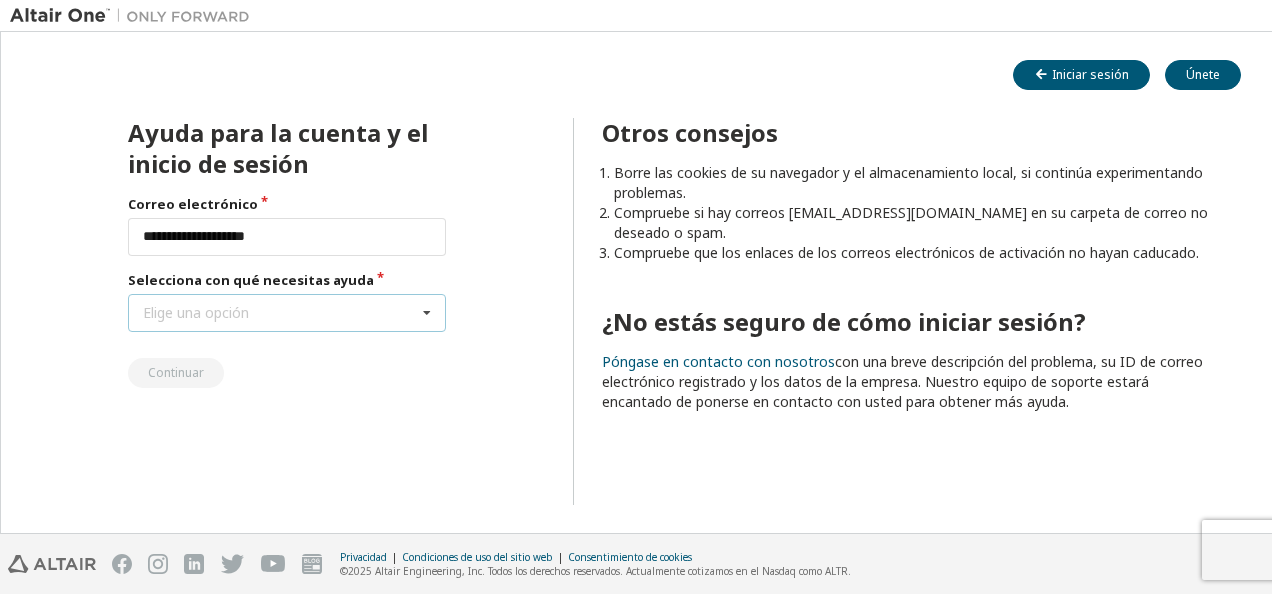 click on "Elige una opción I forgot my password I did not receive activation mail My activation mail expired My account is locked I want to reset multi-factor authentication I don't know but can't login" at bounding box center (287, 313) 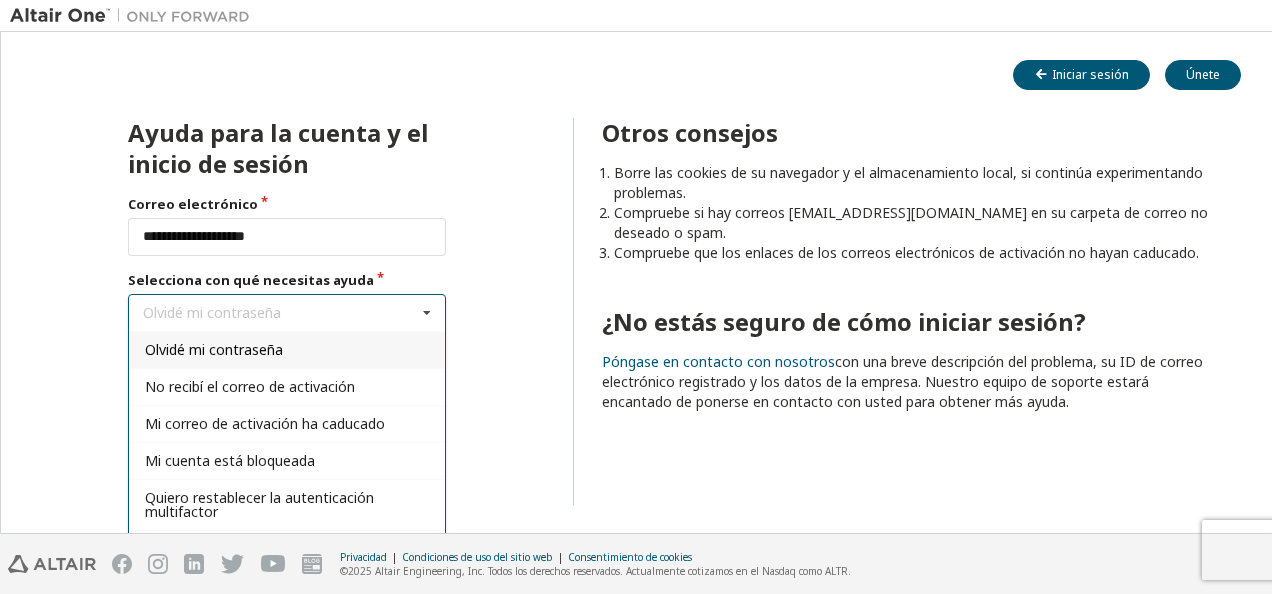 click on "Olvidé mi contraseña" at bounding box center [287, 349] 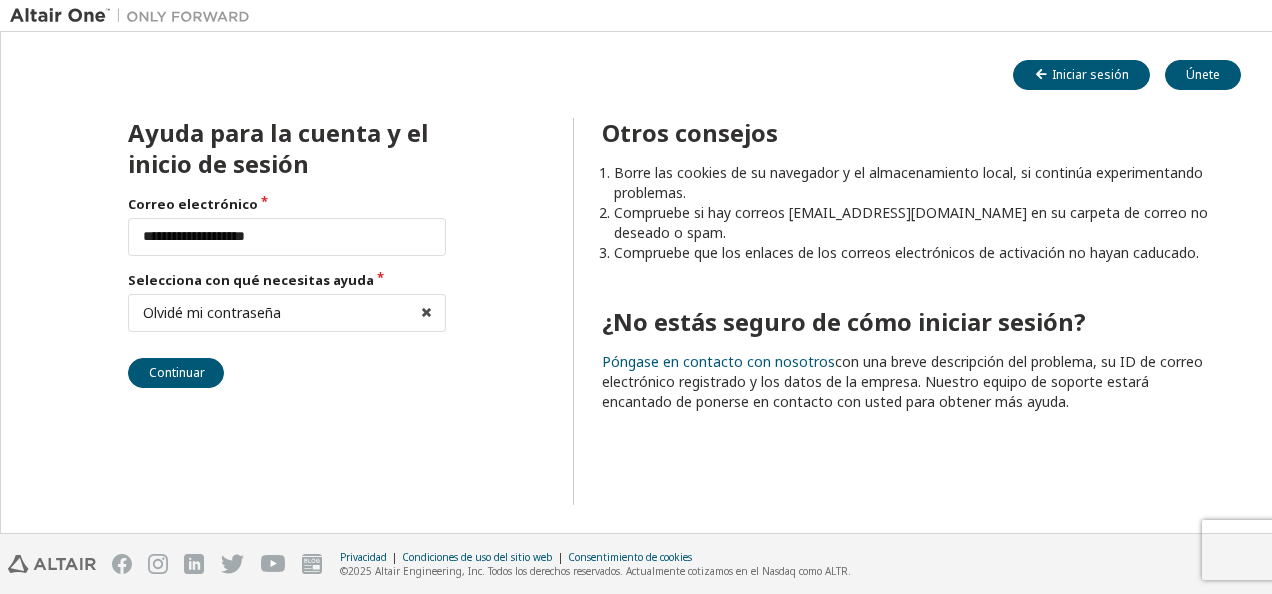 click on "**********" at bounding box center (255, 311) 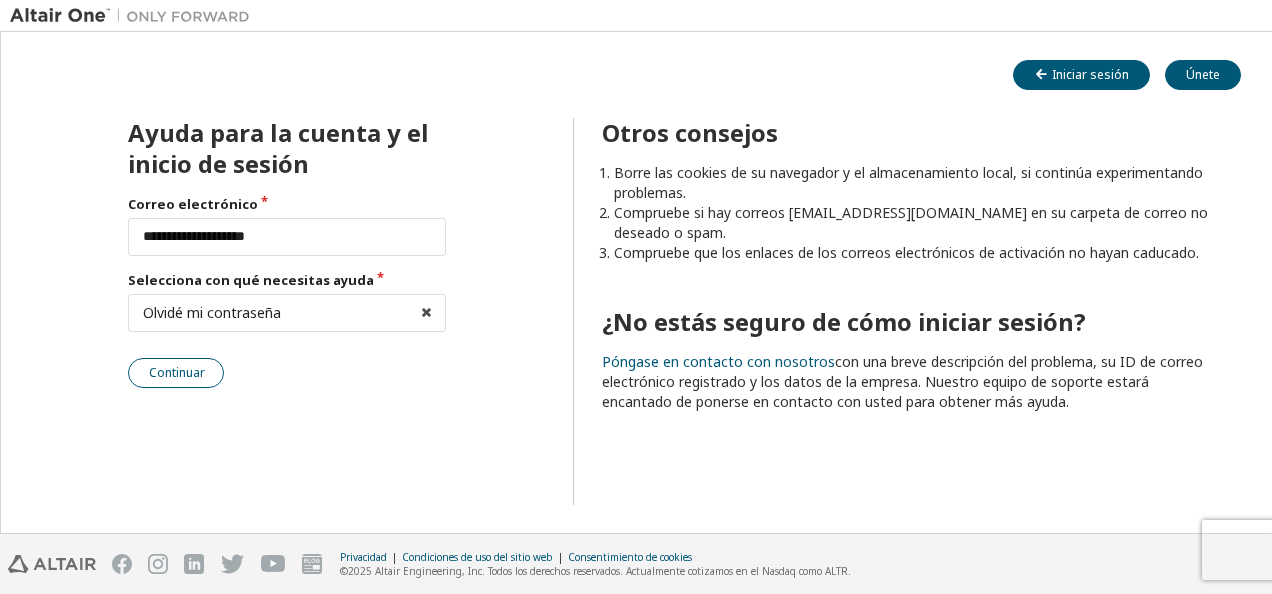 click on "Continuar" at bounding box center (176, 373) 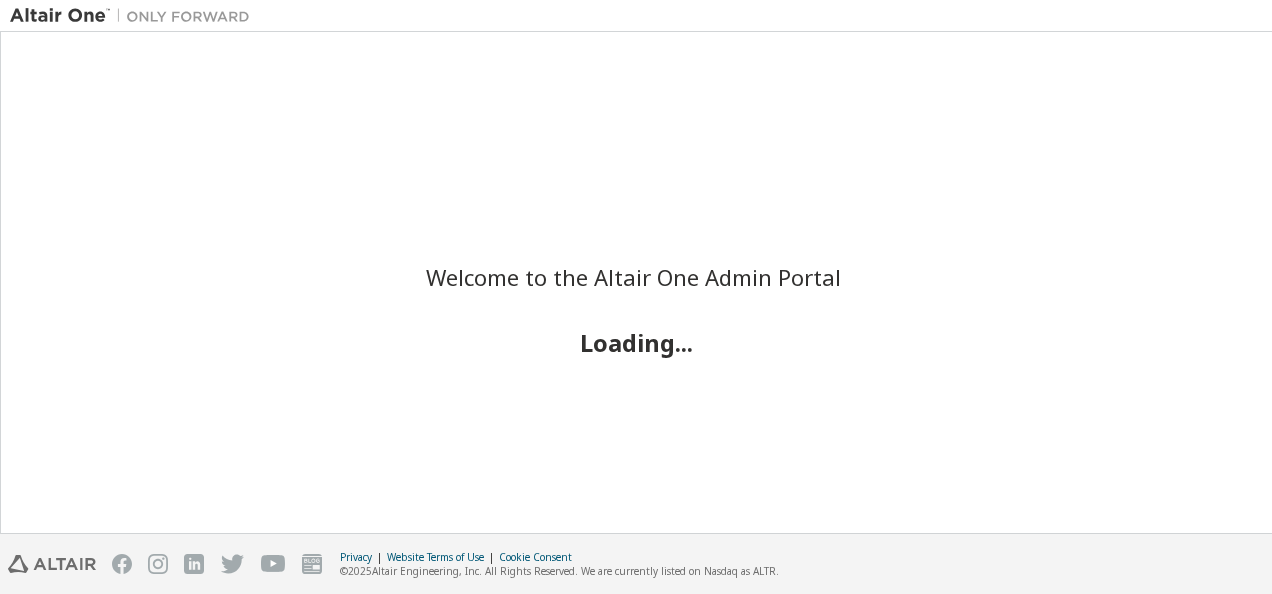 scroll, scrollTop: 0, scrollLeft: 0, axis: both 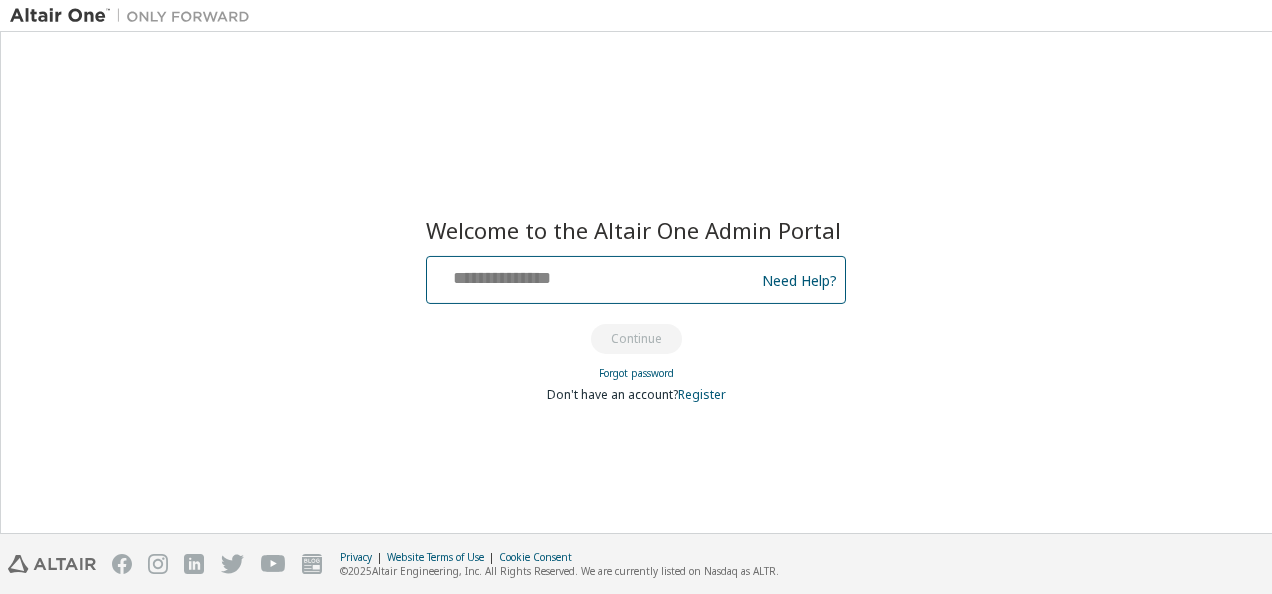 click at bounding box center [593, 275] 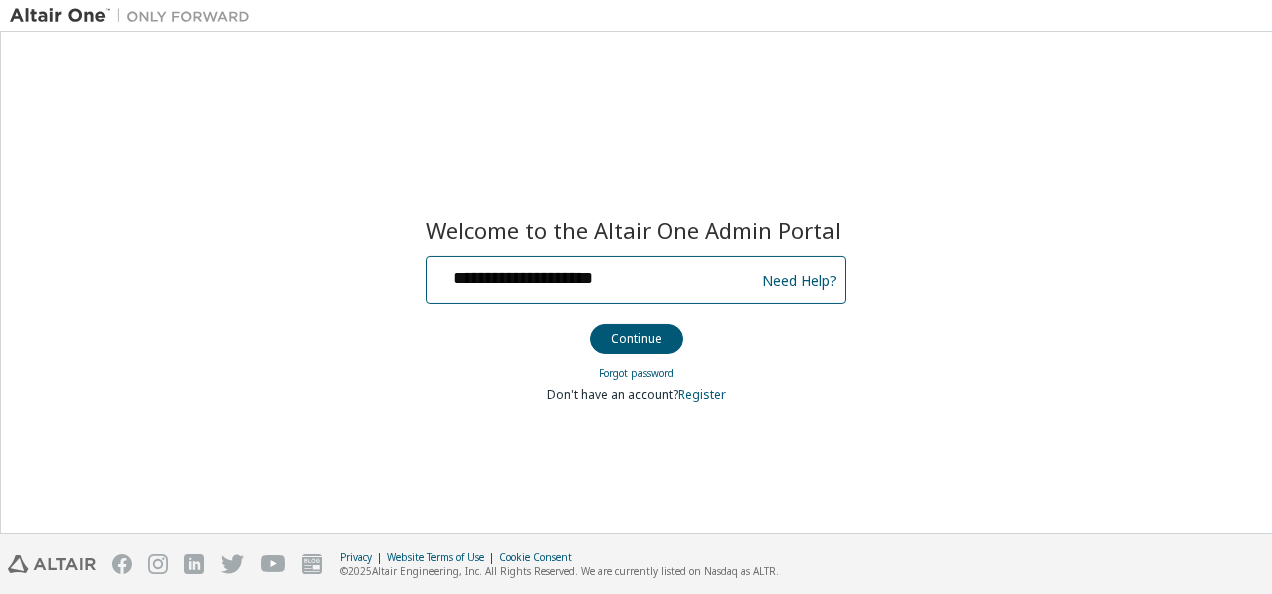 type on "**********" 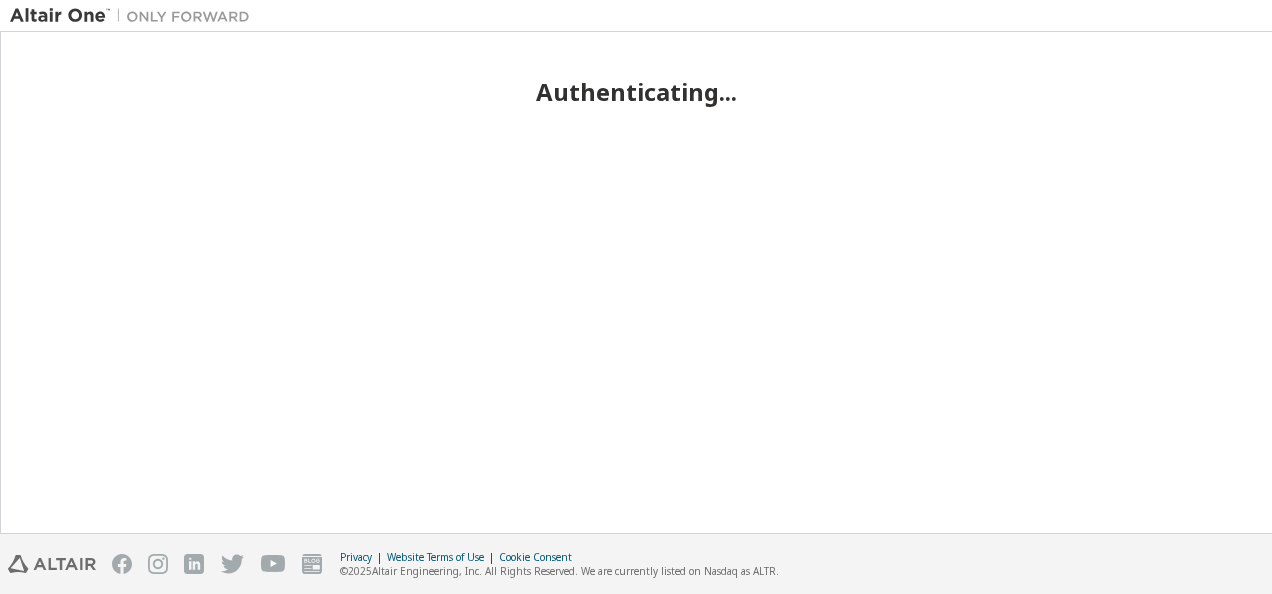 scroll, scrollTop: 0, scrollLeft: 0, axis: both 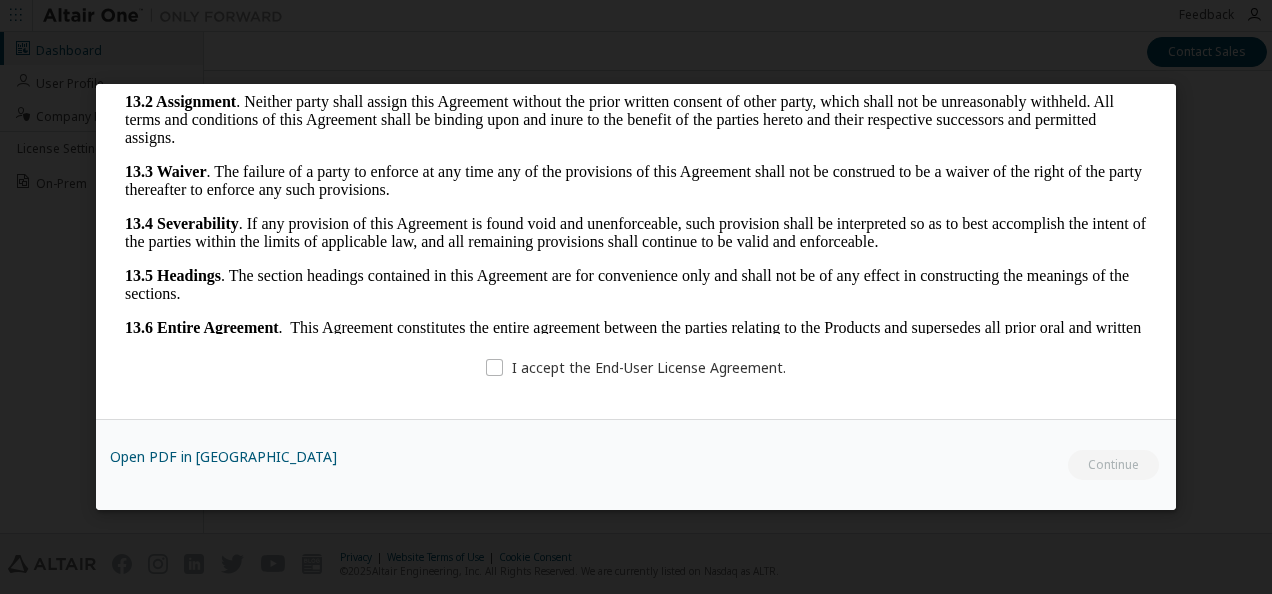 drag, startPoint x: 479, startPoint y: 367, endPoint x: 494, endPoint y: 367, distance: 15 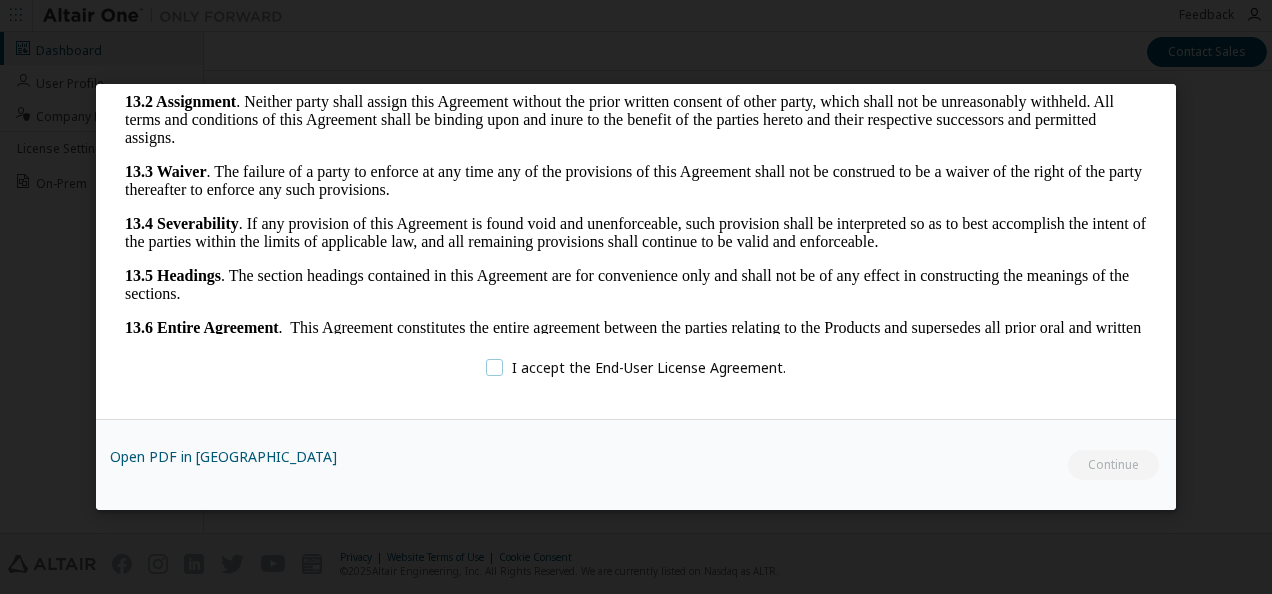 click on "I accept the End-User License Agreement." at bounding box center (636, 367) 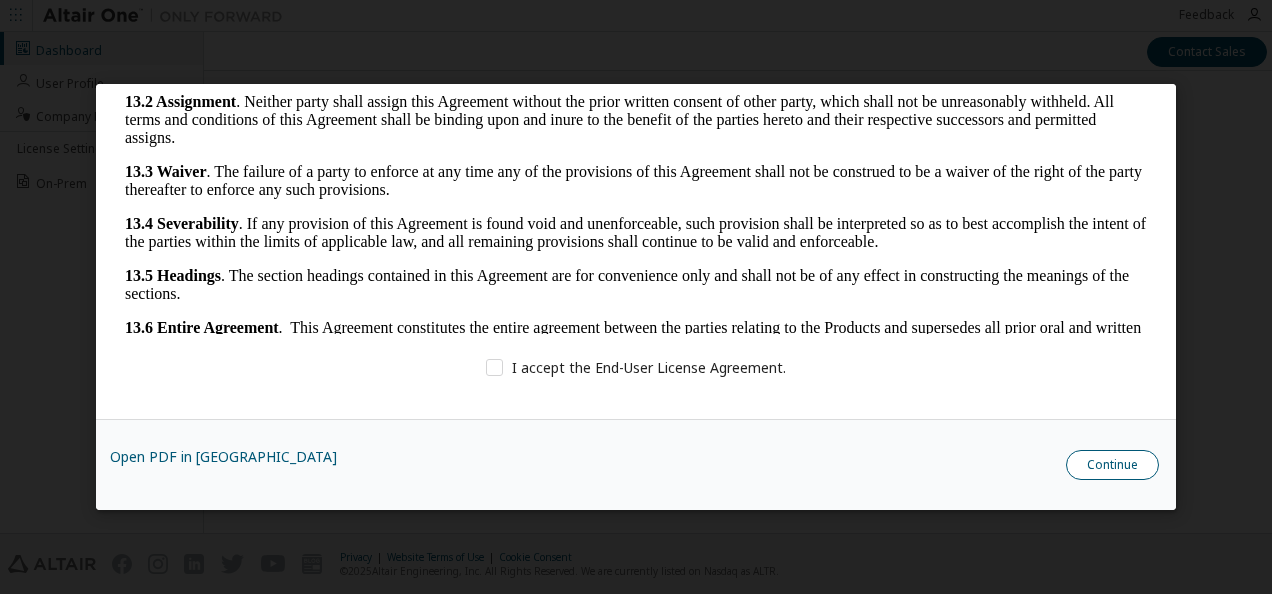 click on "Continue" at bounding box center (1112, 465) 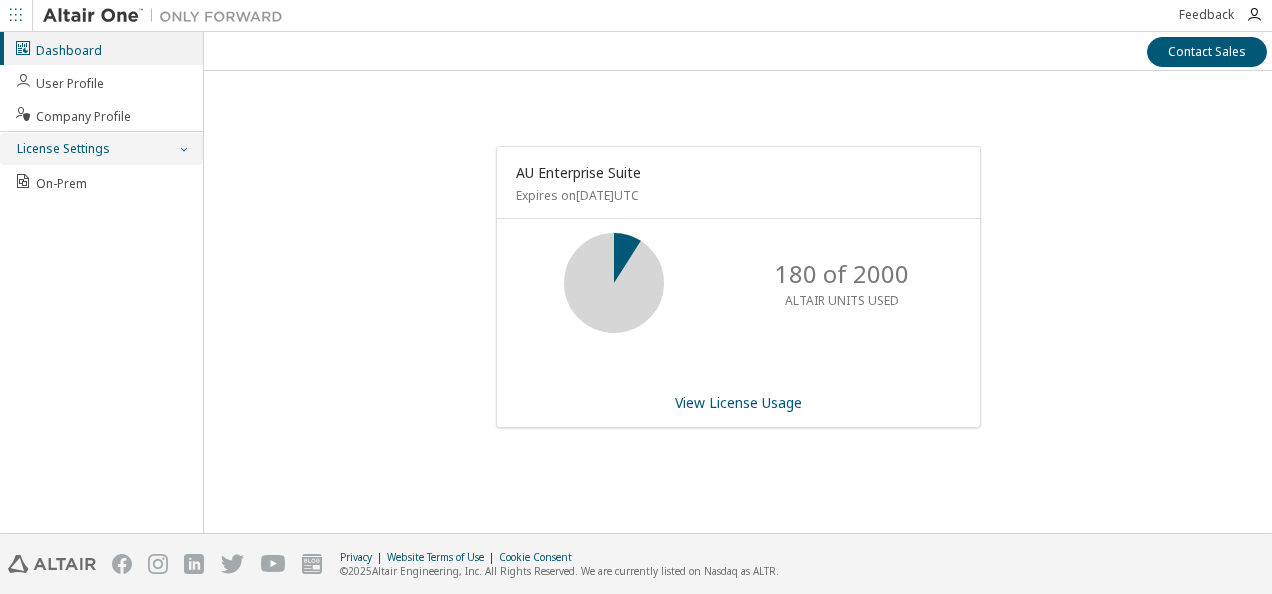 click on "License Settings" at bounding box center [101, 149] 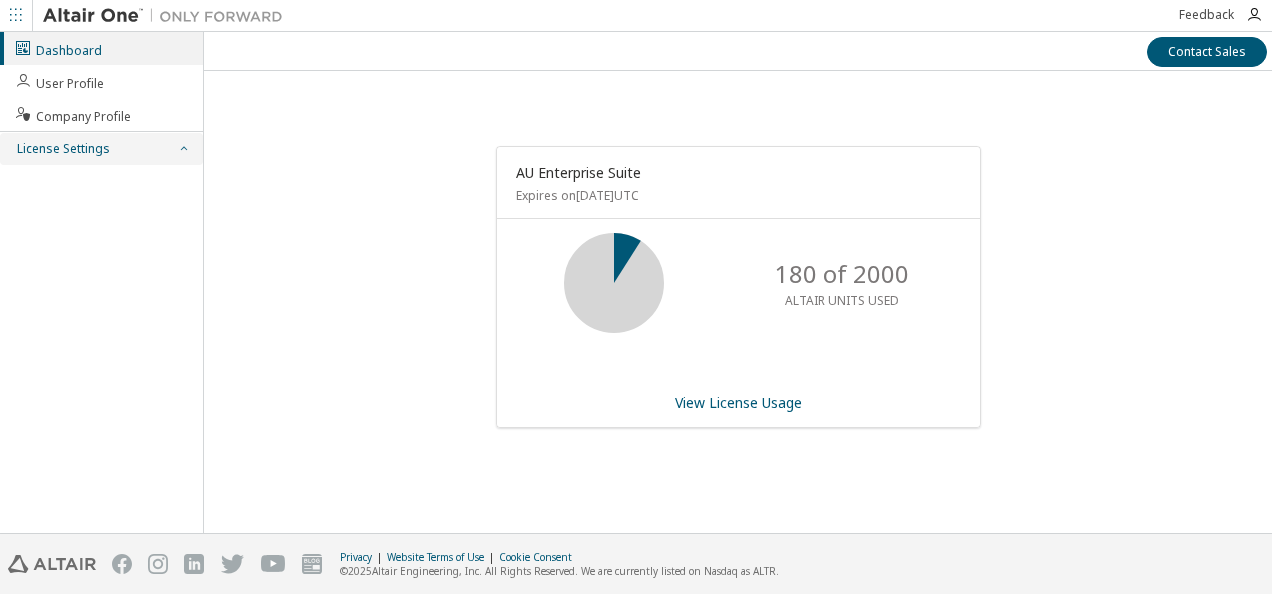 click on "License Settings" at bounding box center (101, 149) 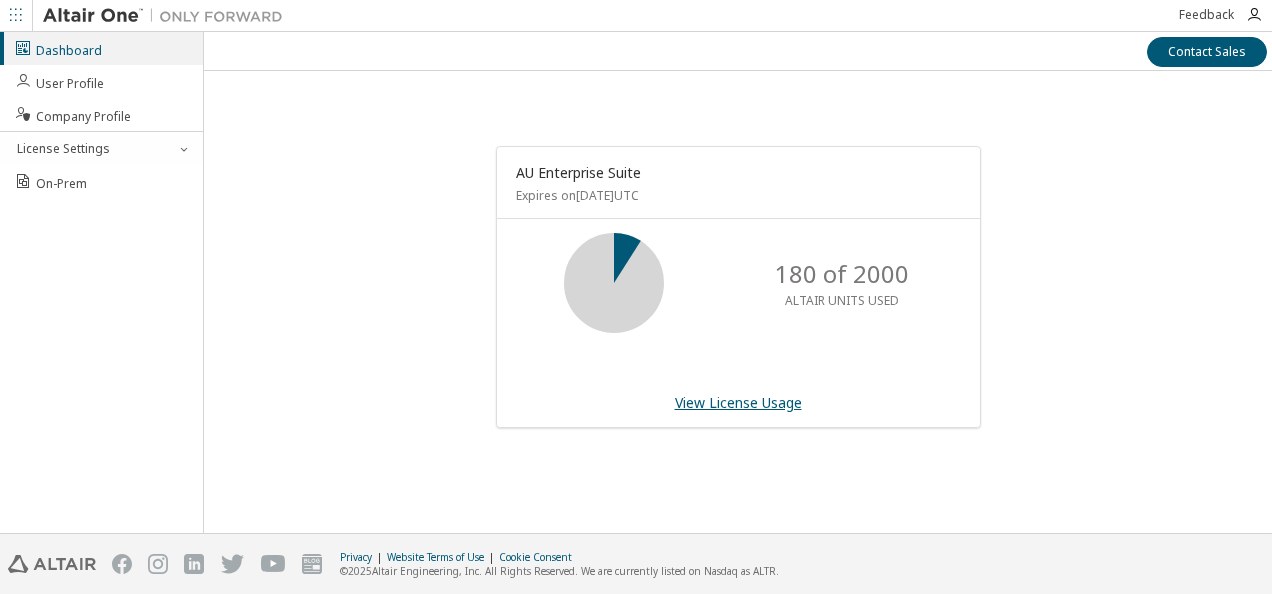 click on "View License Usage" at bounding box center [738, 402] 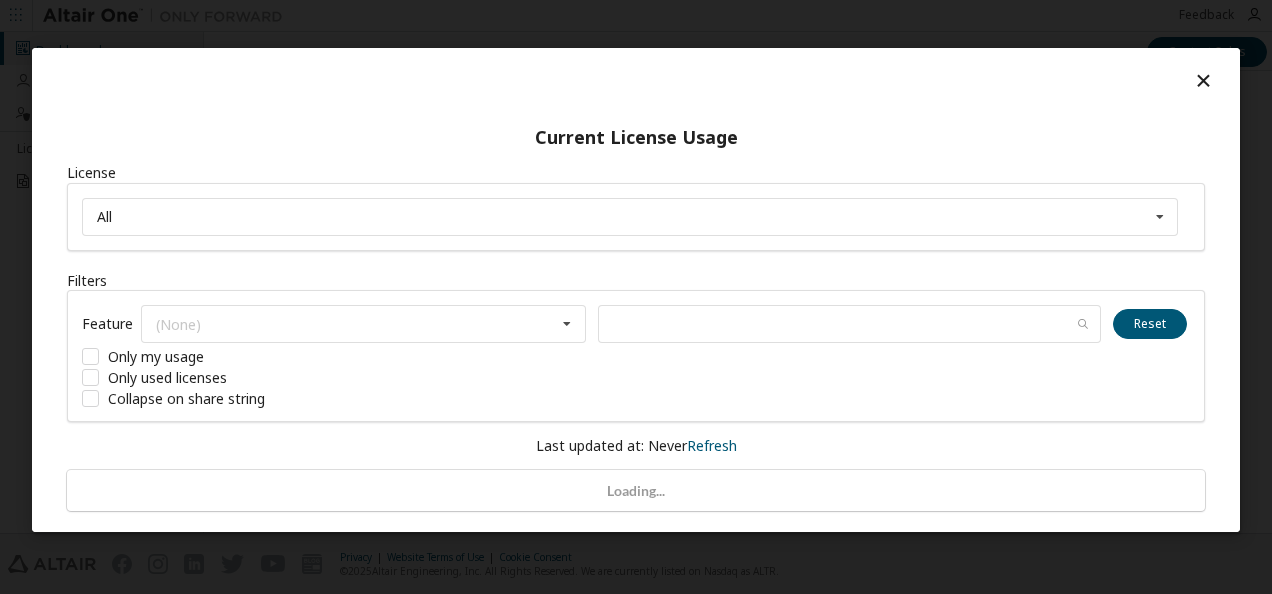 click on "Current License Usage License All All 133116 - AU Enterprise Suite  Filters Feature (None) No results found. Reset Only my usage Only used licenses Collapse on share string Last updated at: Never  Refresh Loading..." at bounding box center (636, 290) 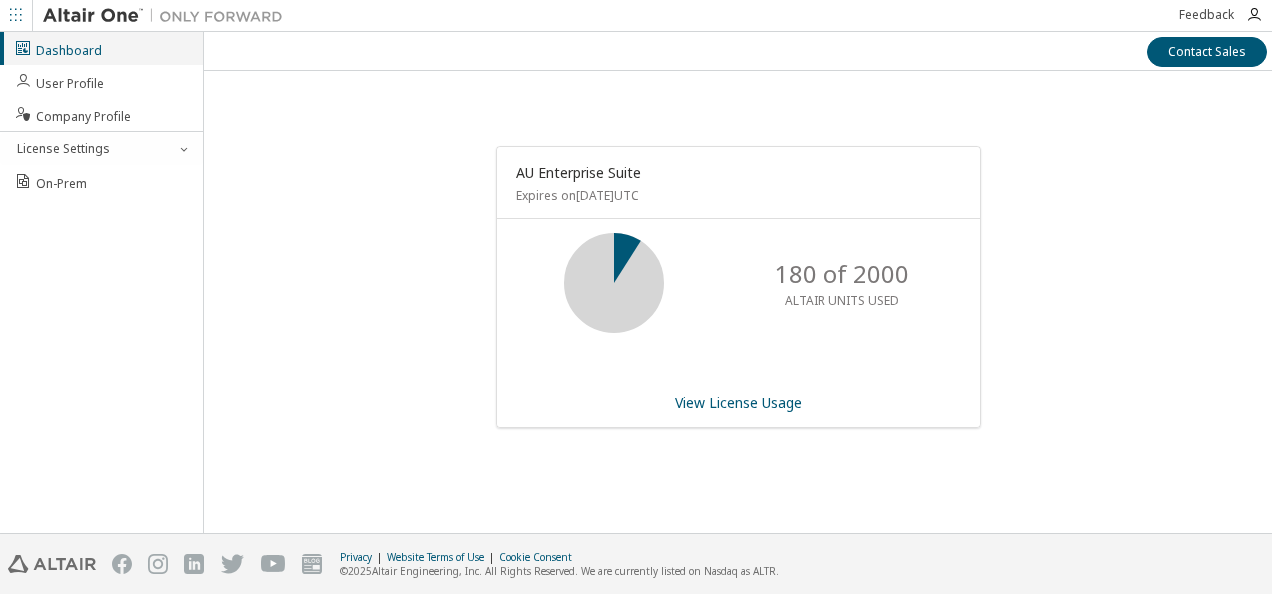 click on "Dashboard" at bounding box center [101, 48] 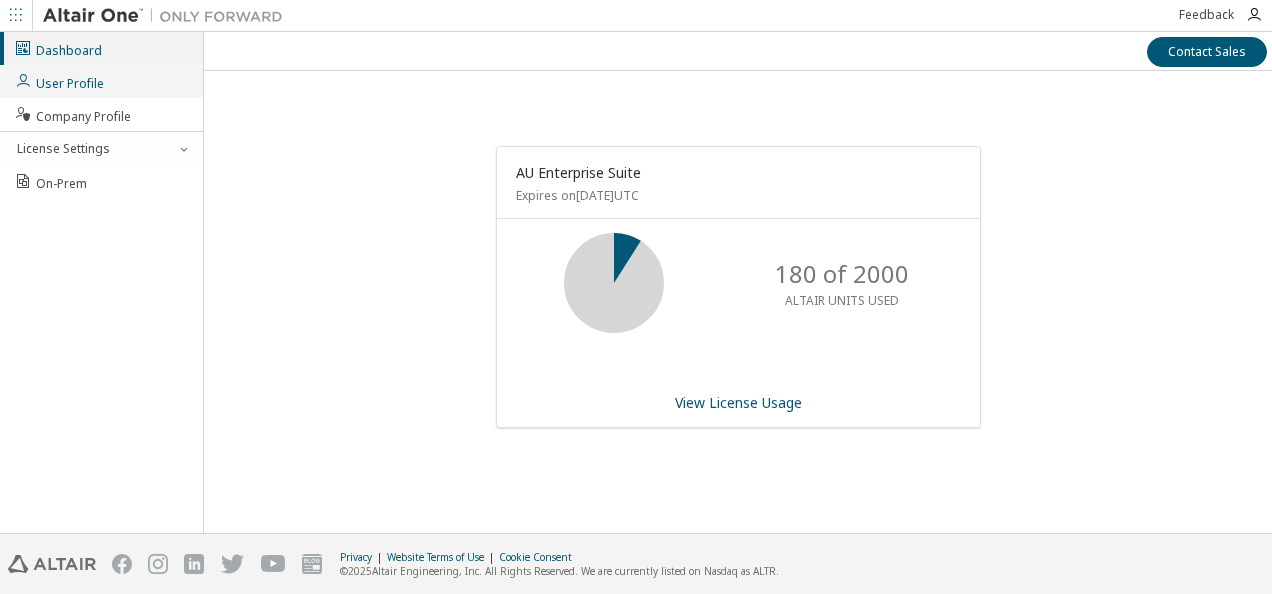 click on "User Profile" at bounding box center (101, 81) 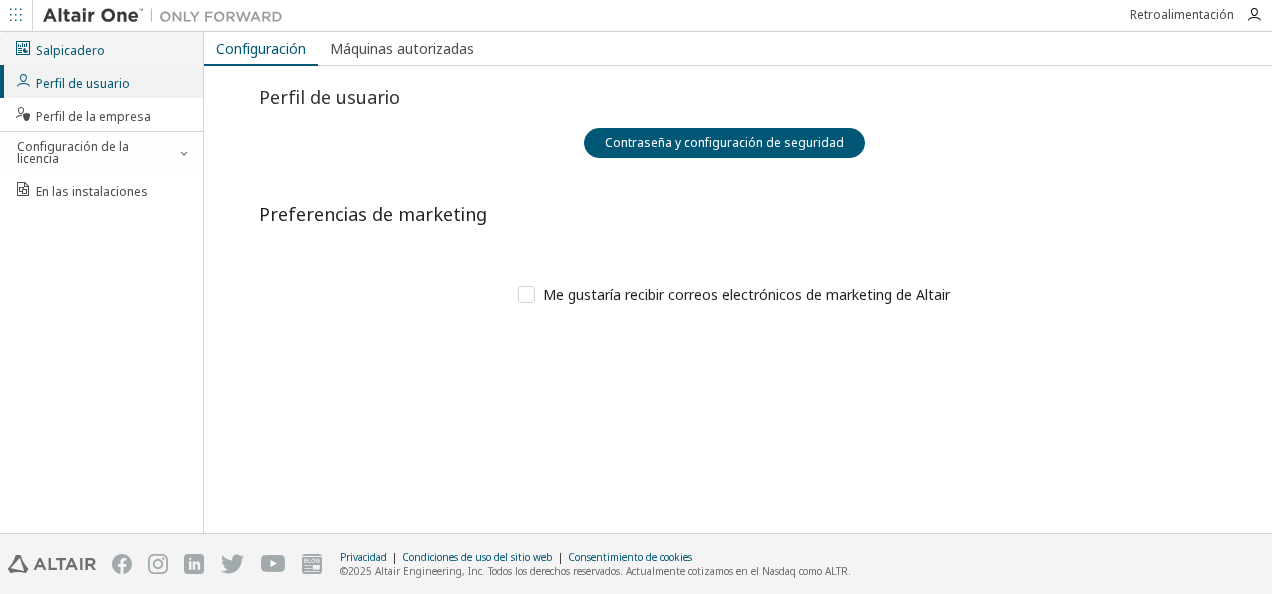 click at bounding box center (23, 48) 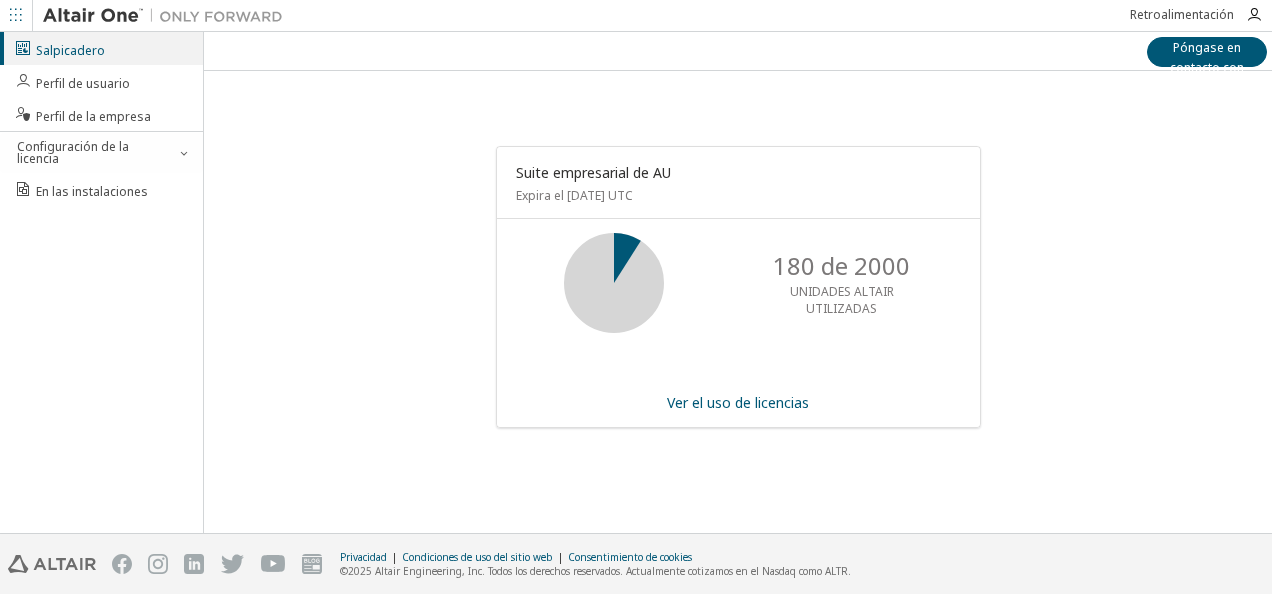 click at bounding box center (16, 15) 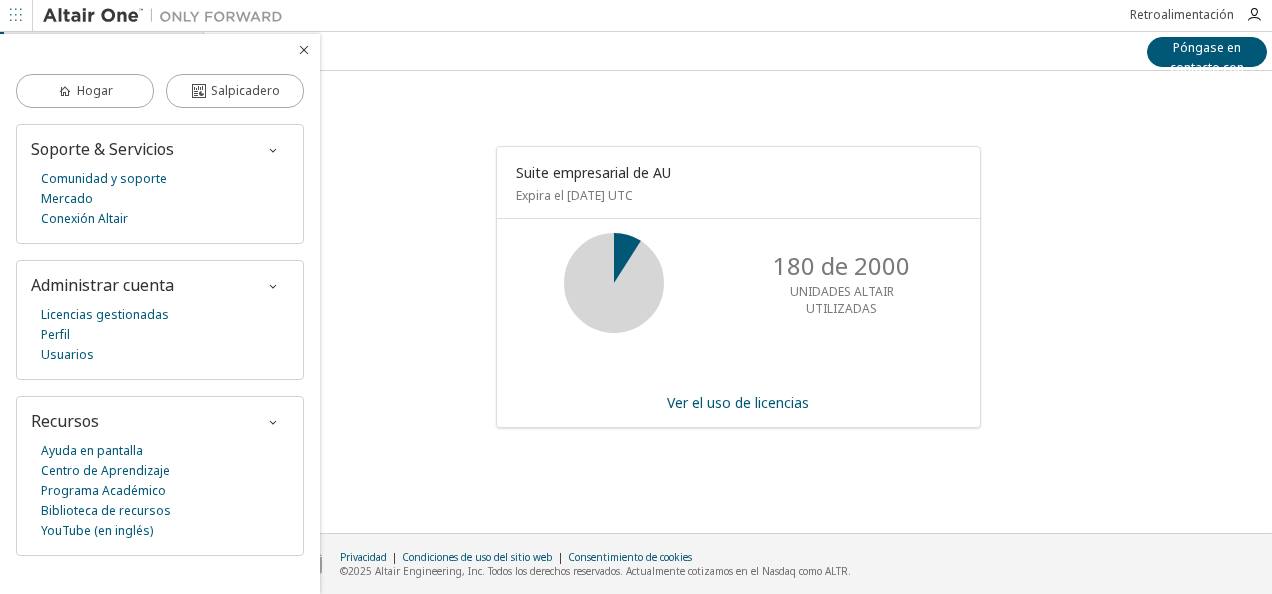 click at bounding box center [304, 50] 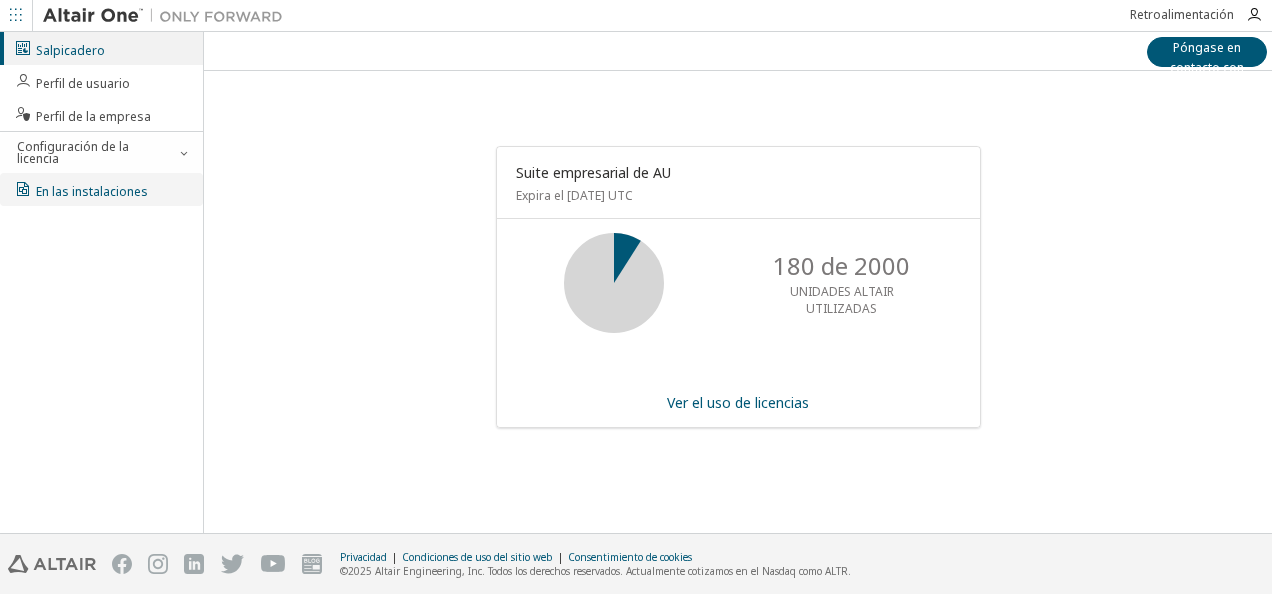 click on "En las instalaciones" at bounding box center (92, 191) 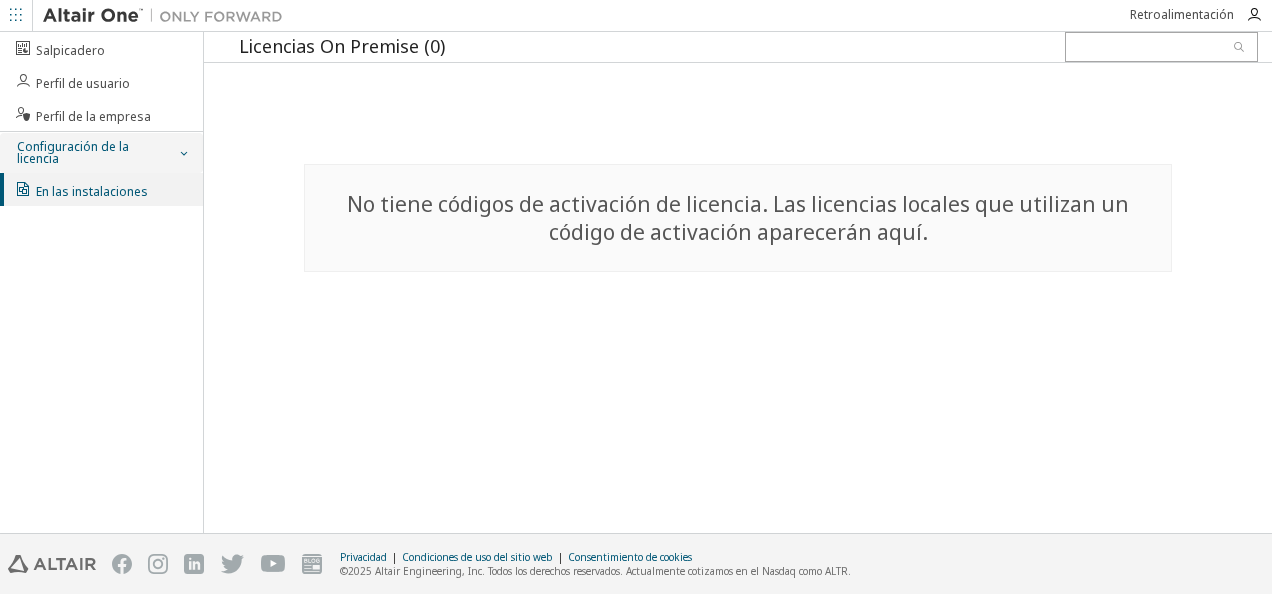 click on "Configuración de la licencia" at bounding box center [90, 153] 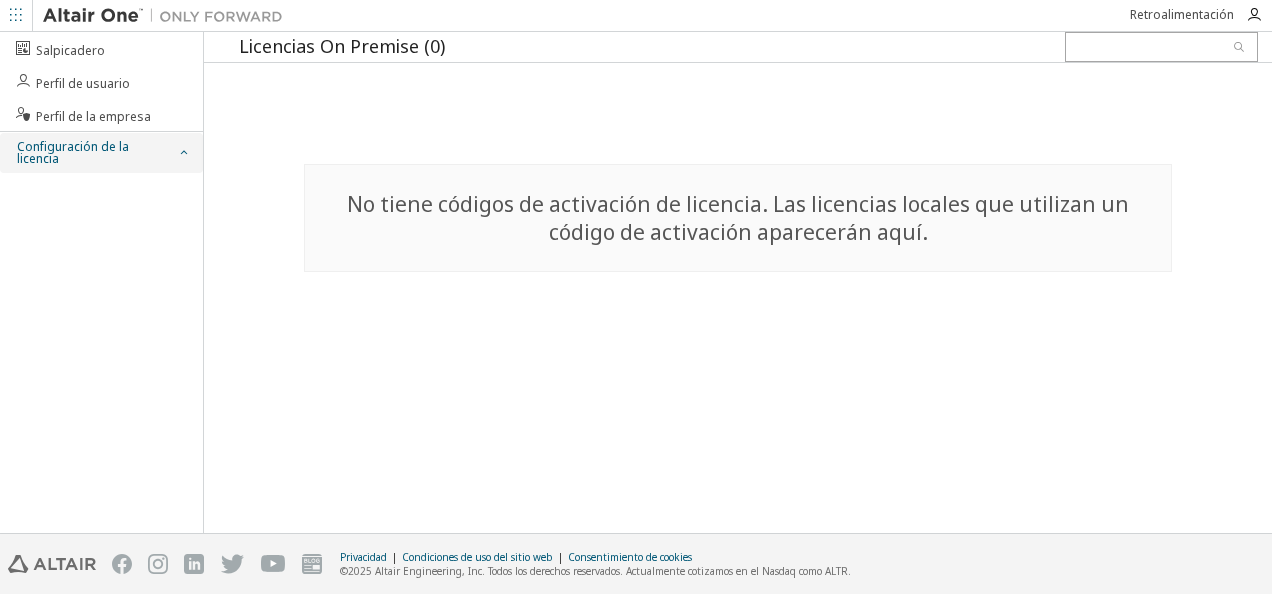 click on "Configuración de la licencia" at bounding box center (101, 153) 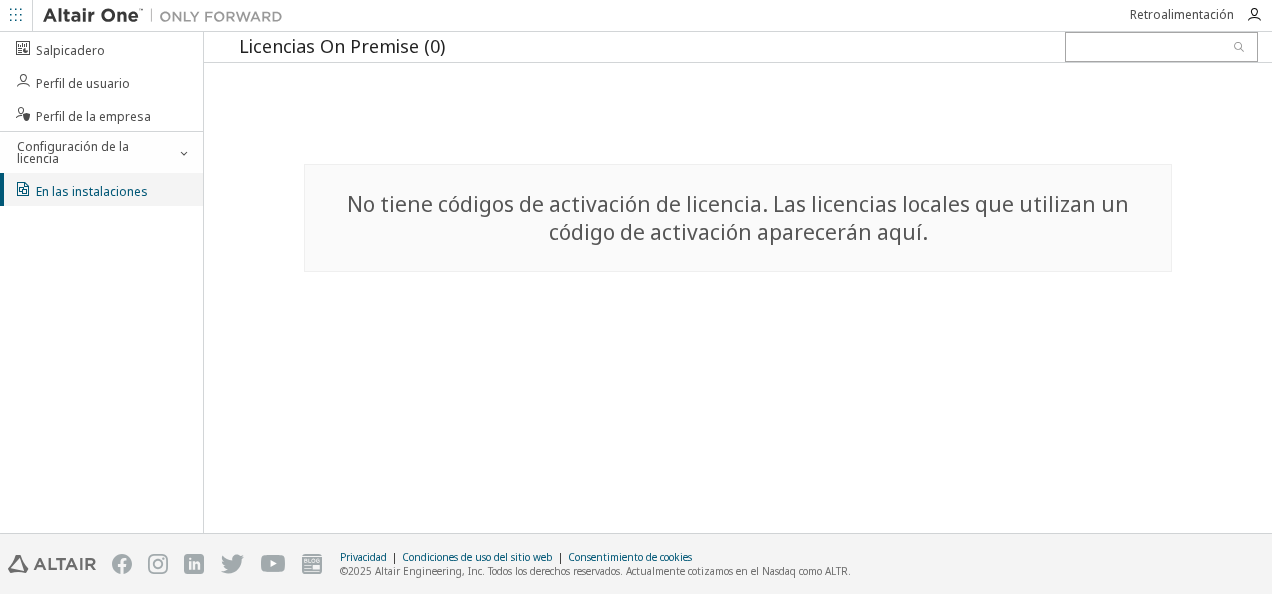click on "En las instalaciones" at bounding box center [92, 191] 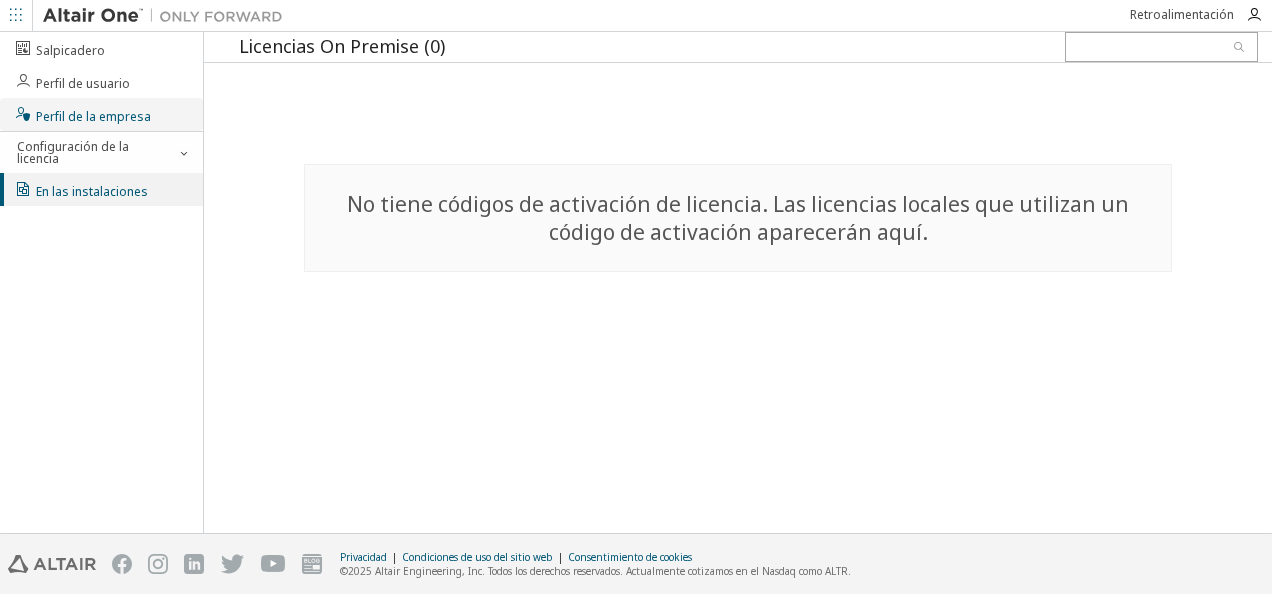 click on "Perfil de la empresa" at bounding box center [93, 116] 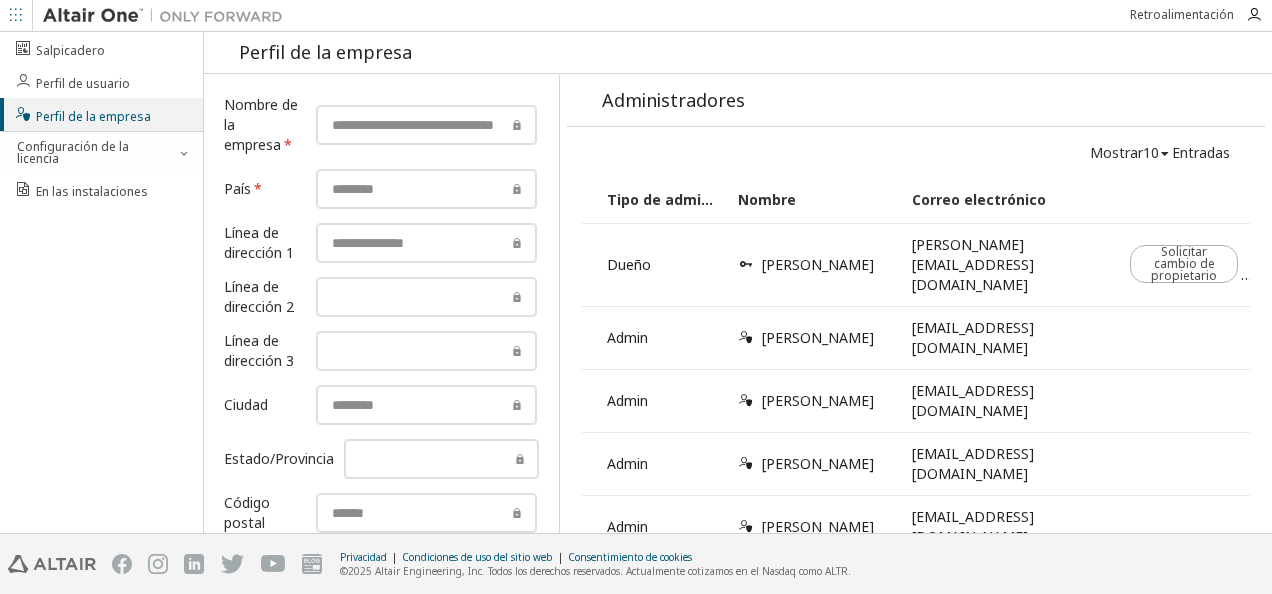 scroll, scrollTop: 26, scrollLeft: 0, axis: vertical 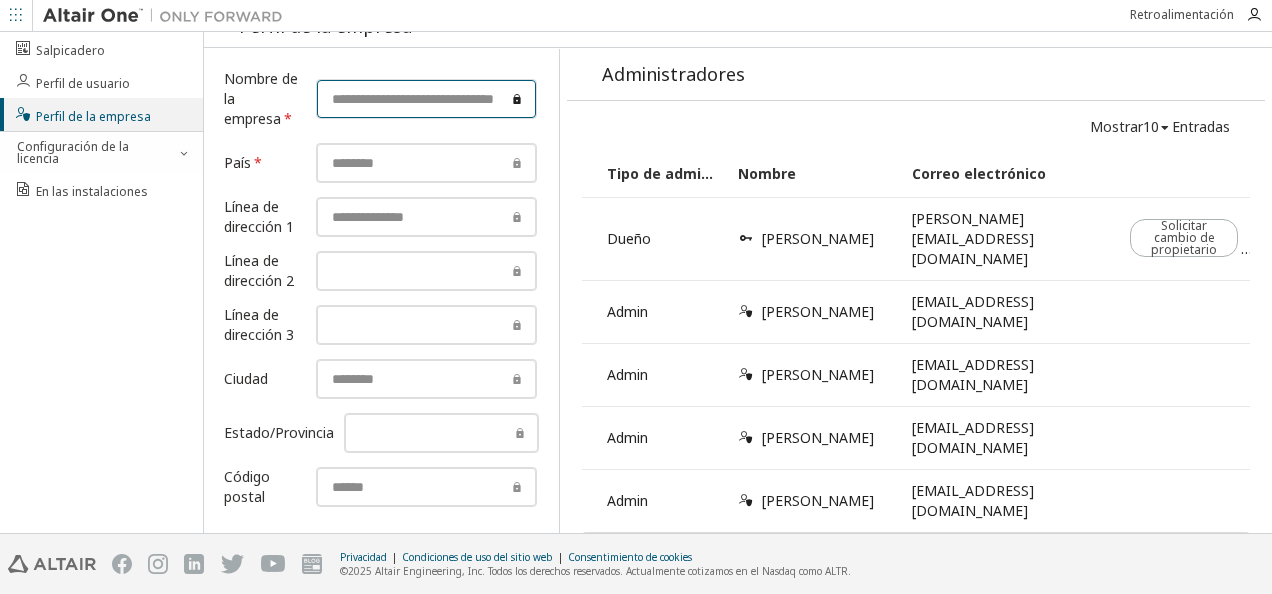 click at bounding box center [426, 99] 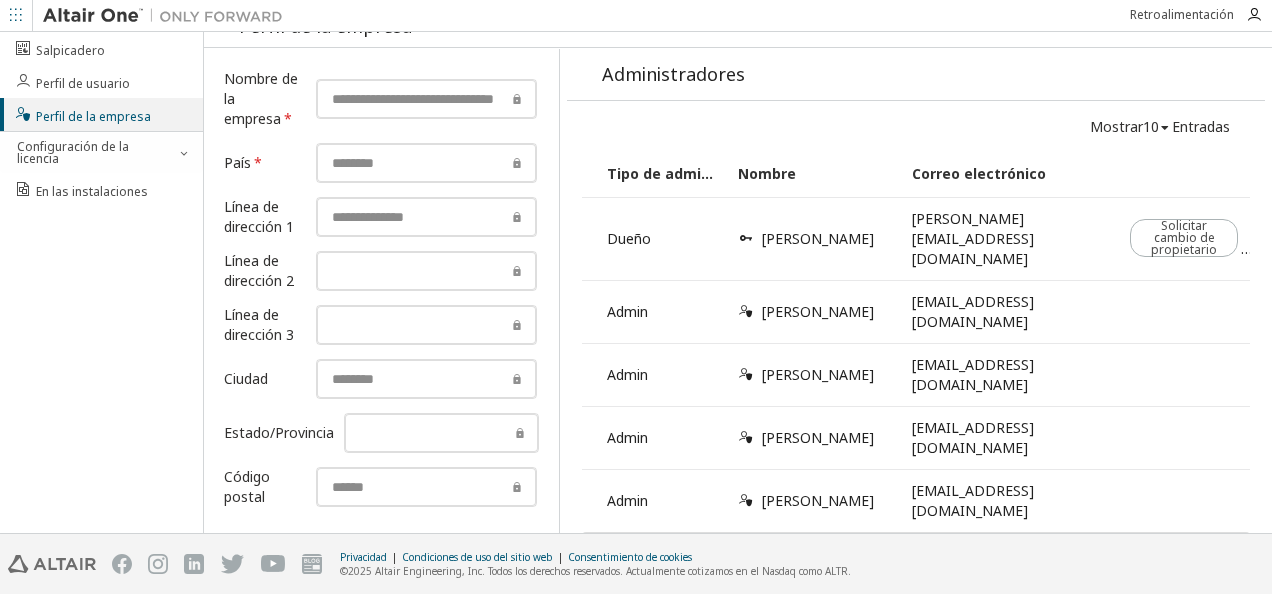 click at bounding box center [956, 564] 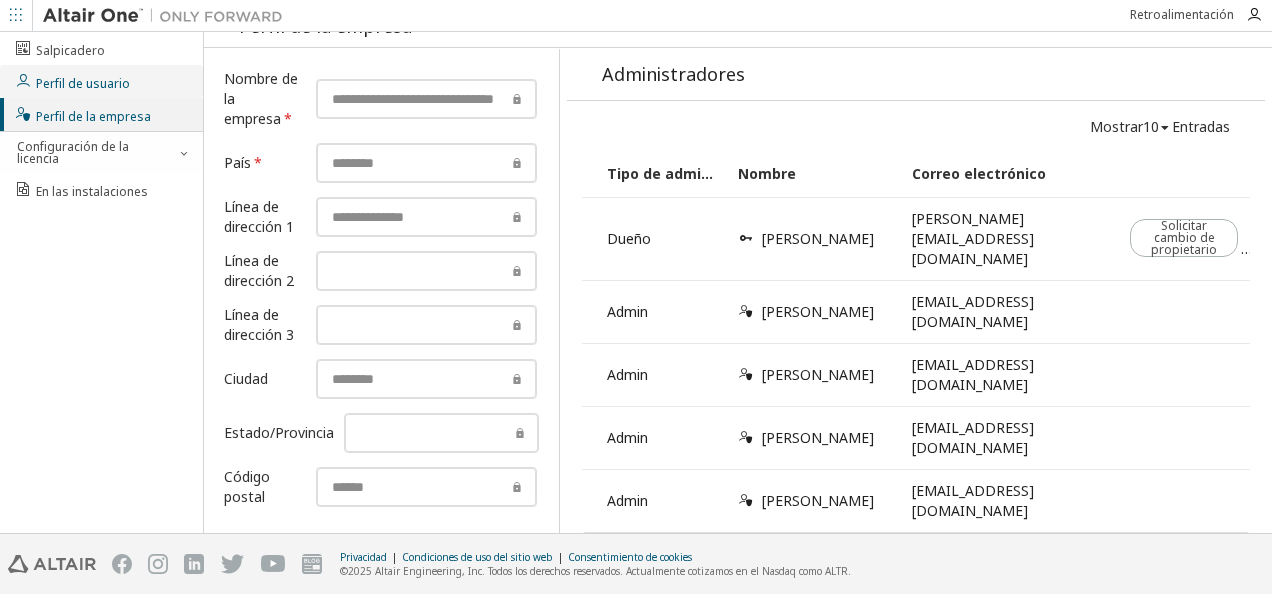 click on "Perfil de usuario" at bounding box center (83, 83) 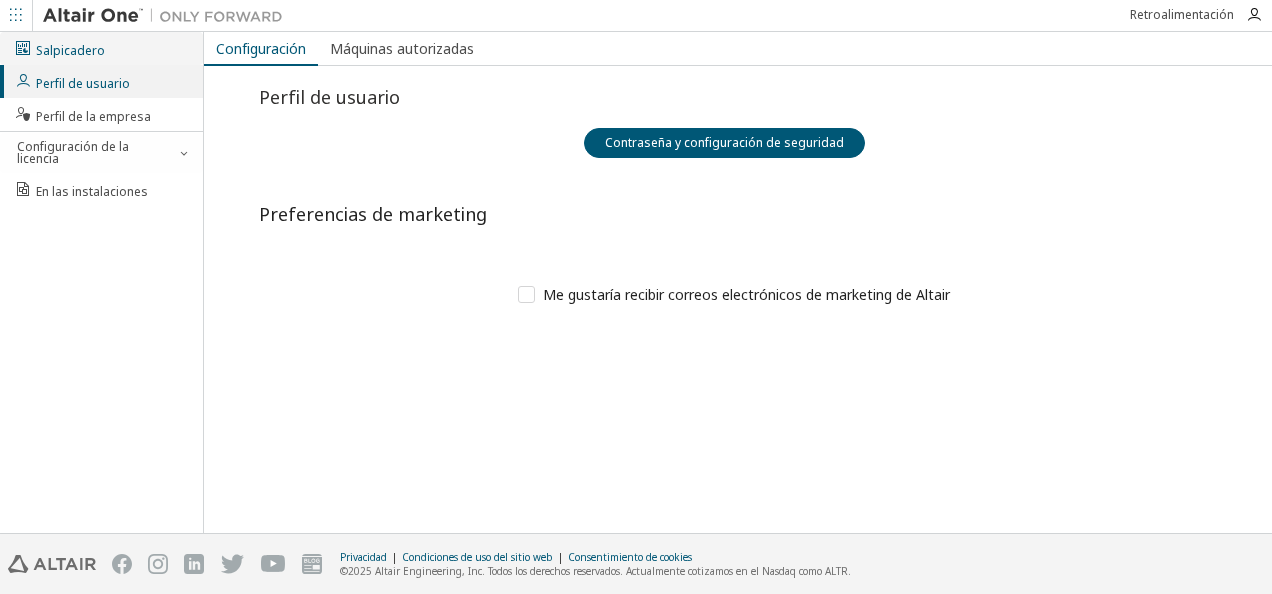 click on "Salpicadero" at bounding box center [101, 48] 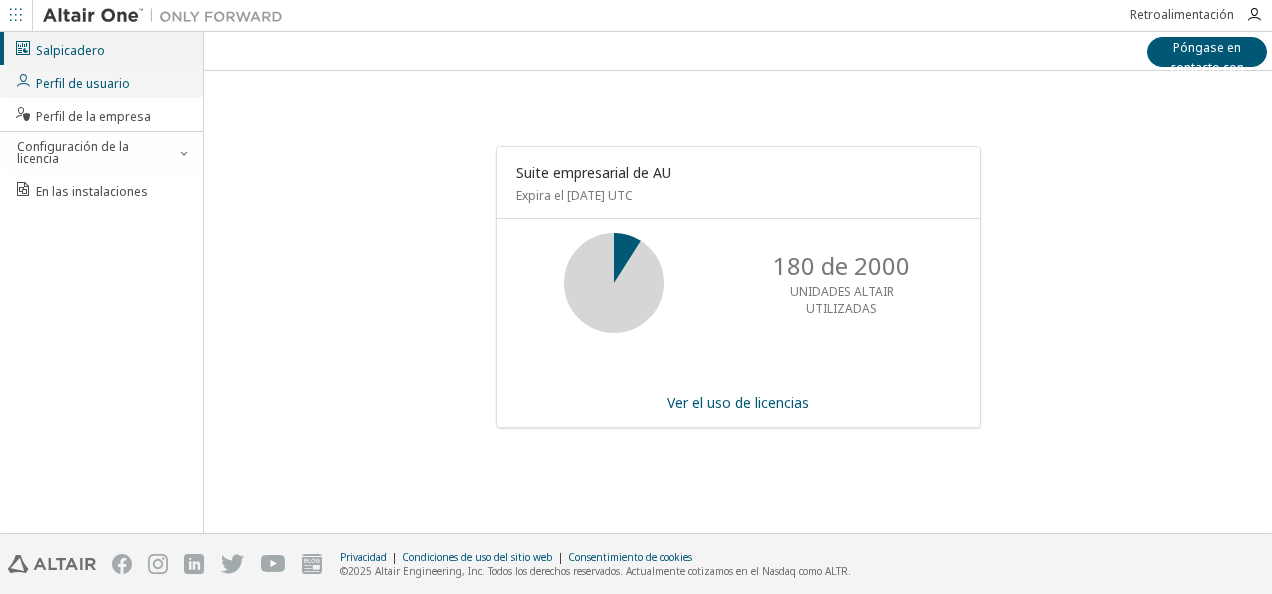 click on "Perfil de usuario" at bounding box center [101, 81] 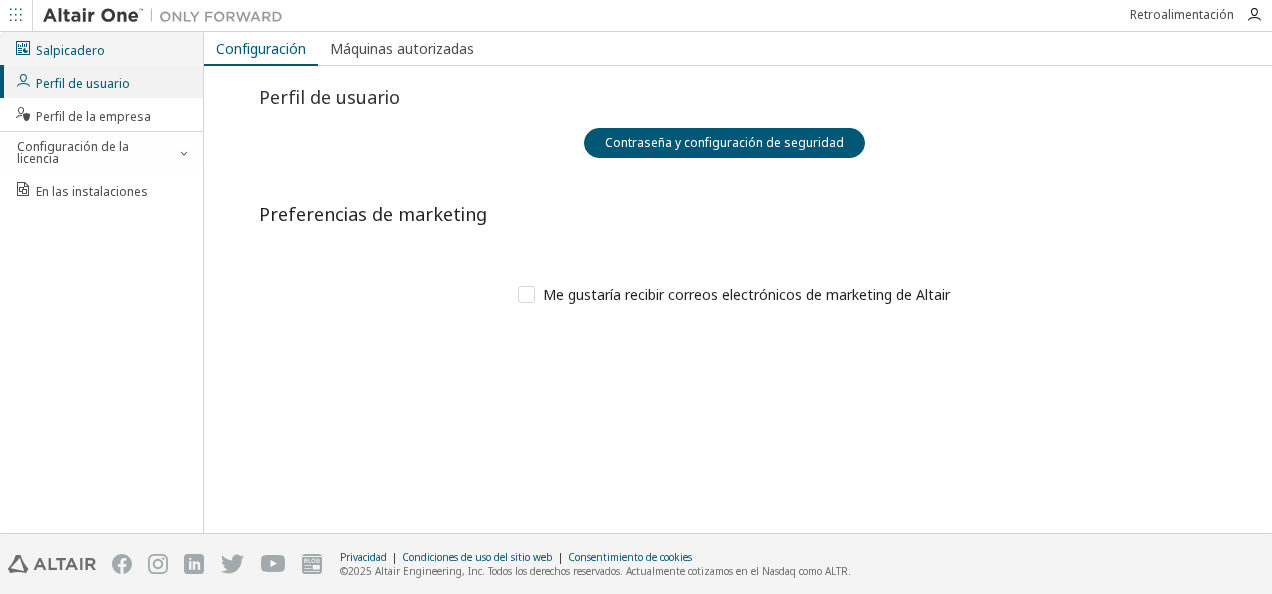 click on "Salpicadero" at bounding box center (101, 48) 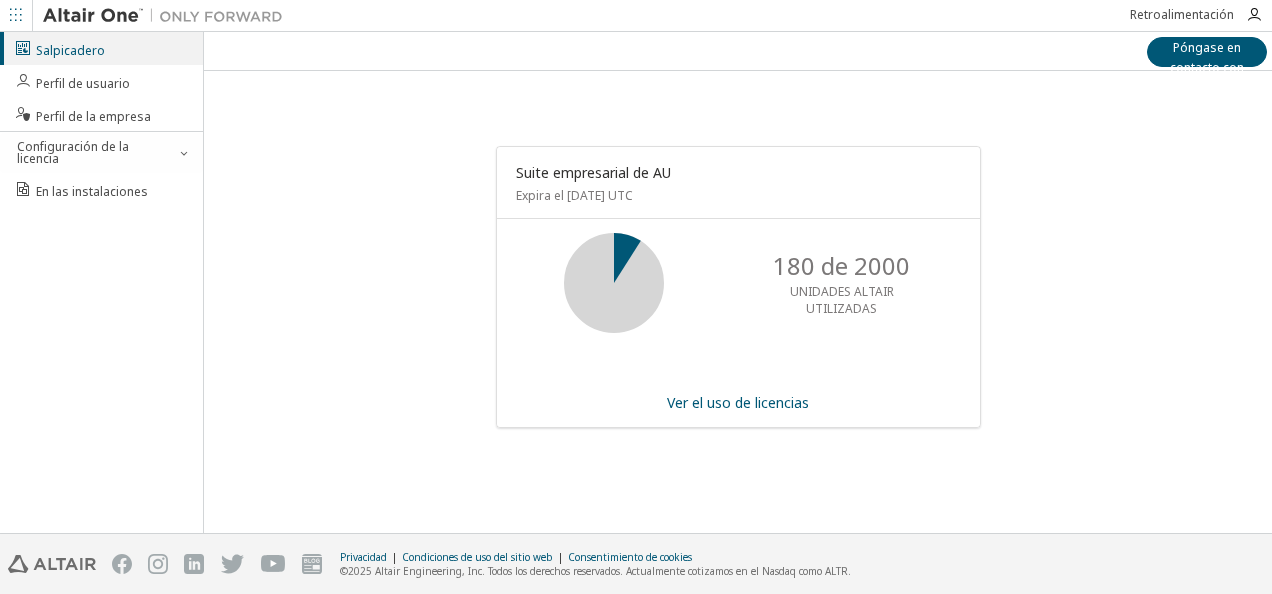 drag, startPoint x: 716, startPoint y: 190, endPoint x: 730, endPoint y: 198, distance: 16.124516 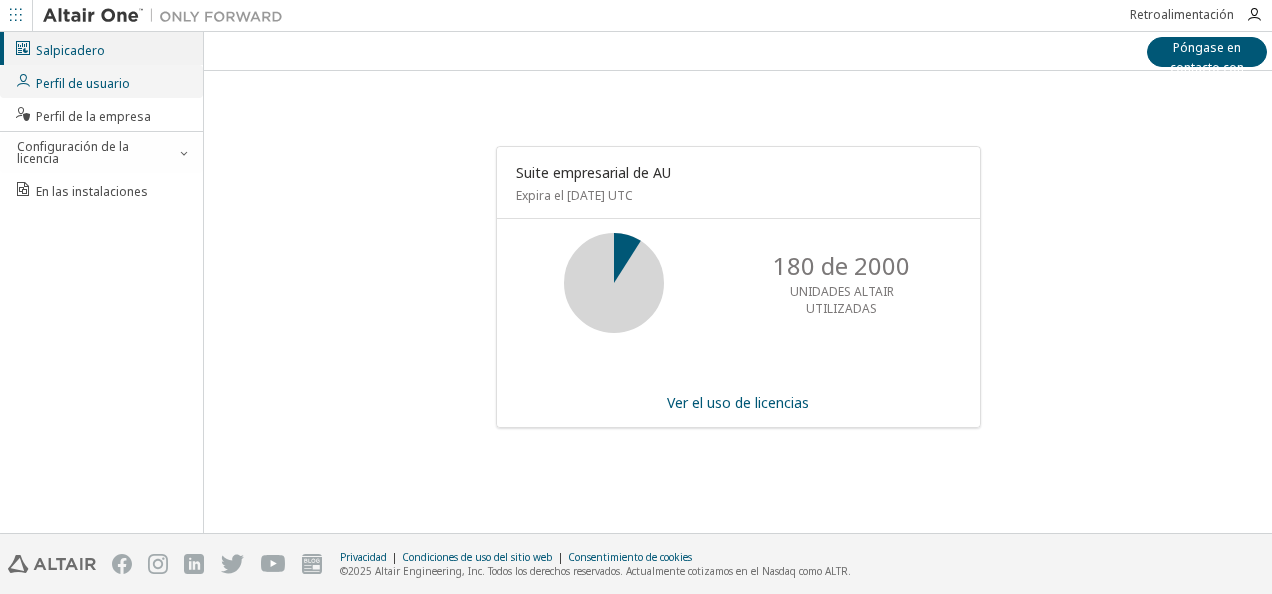 click on "Perfil de usuario" at bounding box center [101, 81] 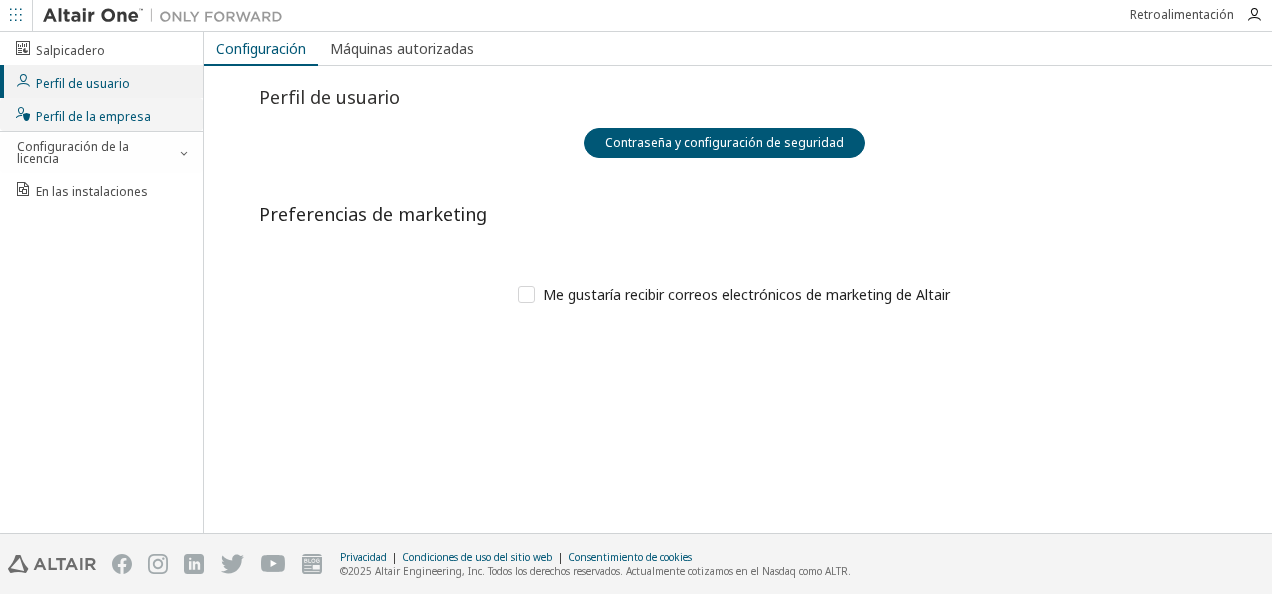 click on "Perfil de la empresa" at bounding box center [93, 116] 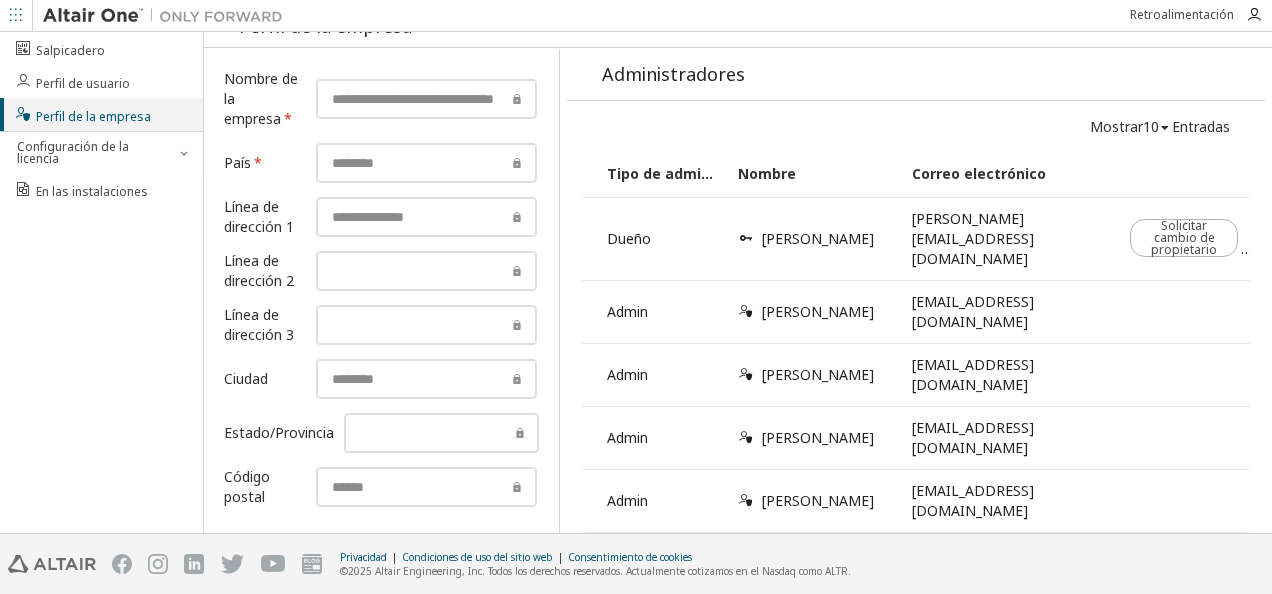 scroll, scrollTop: 0, scrollLeft: 0, axis: both 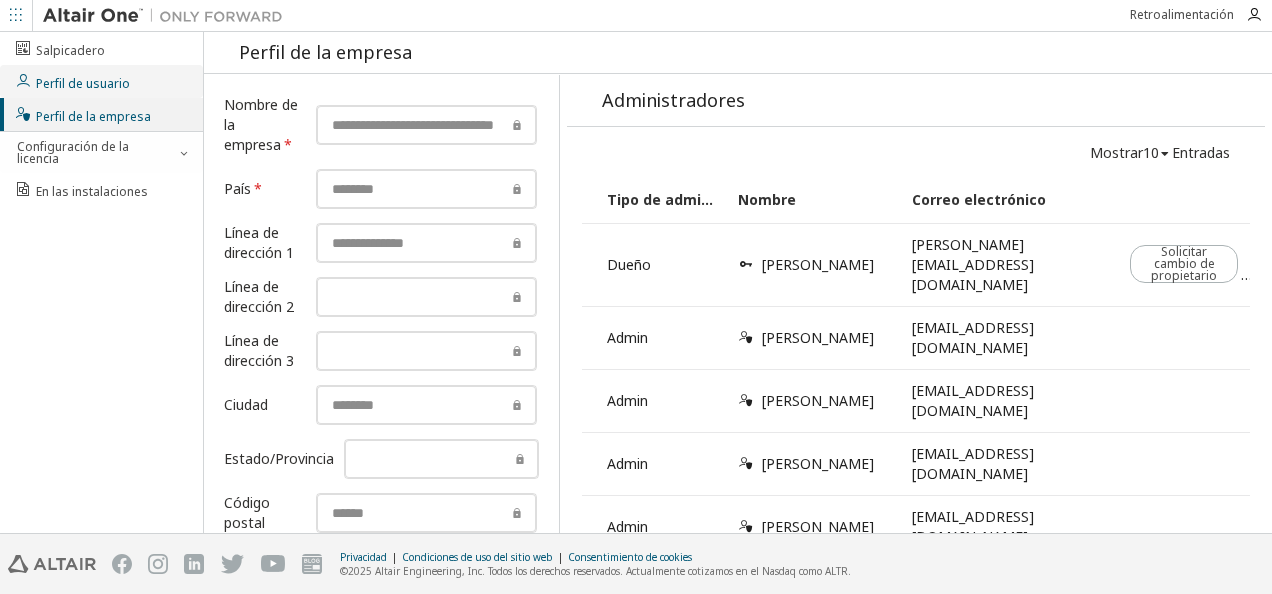 click on "Perfil de usuario" at bounding box center [83, 83] 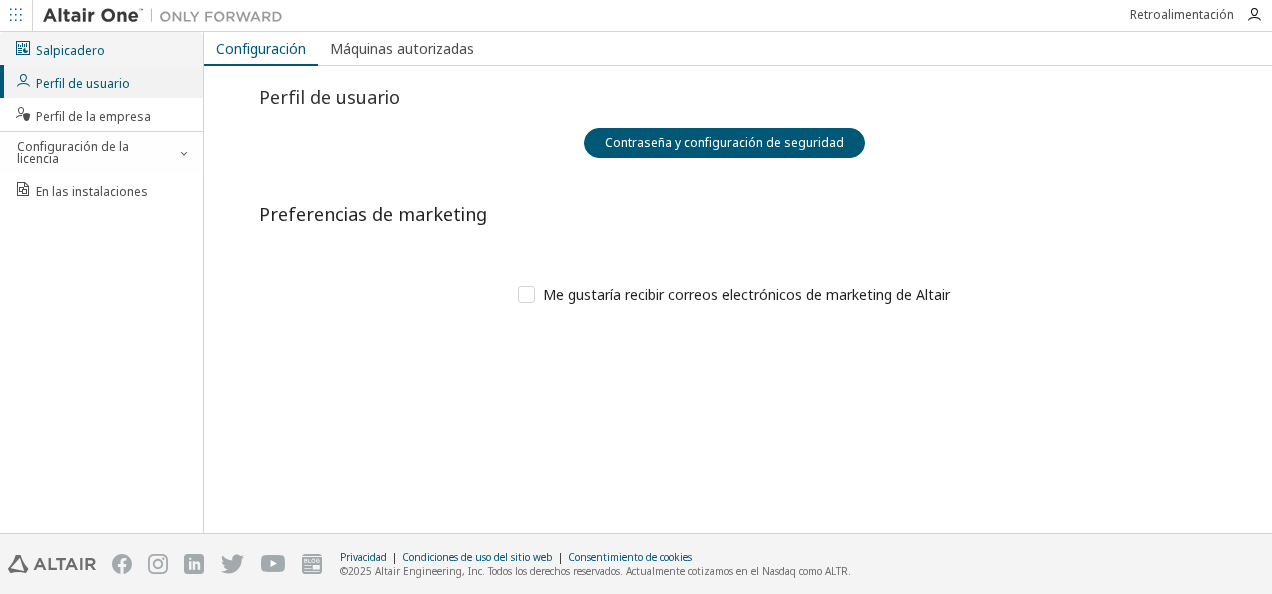 click on "Salpicadero" at bounding box center [70, 50] 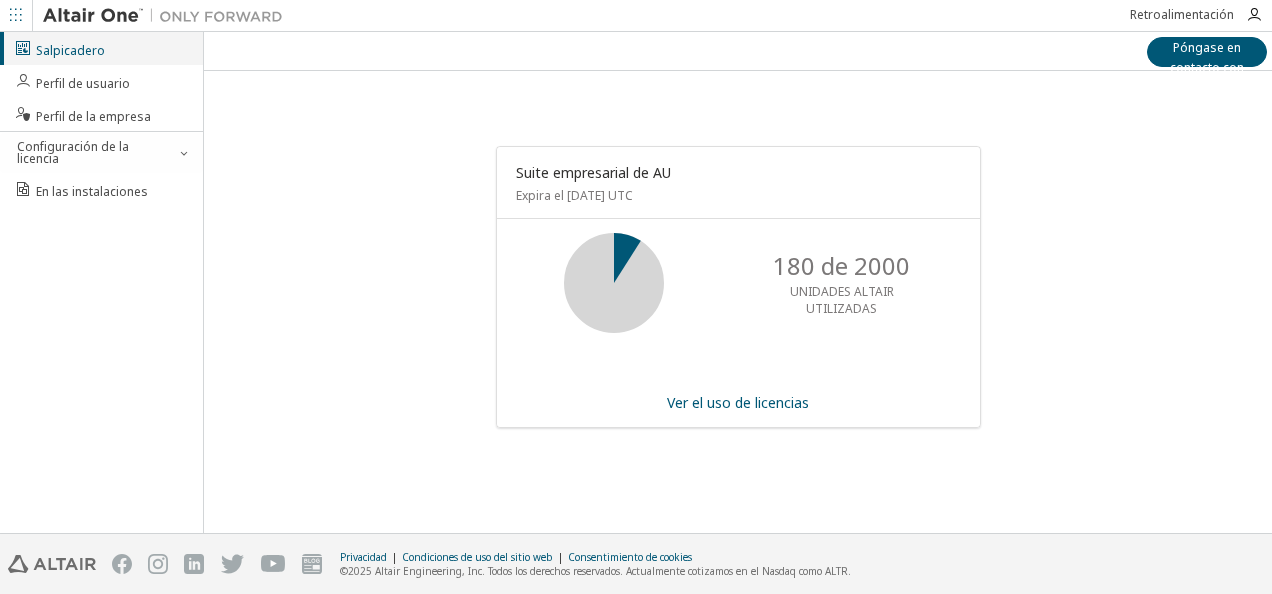 click on "Salpicadero" at bounding box center [101, 48] 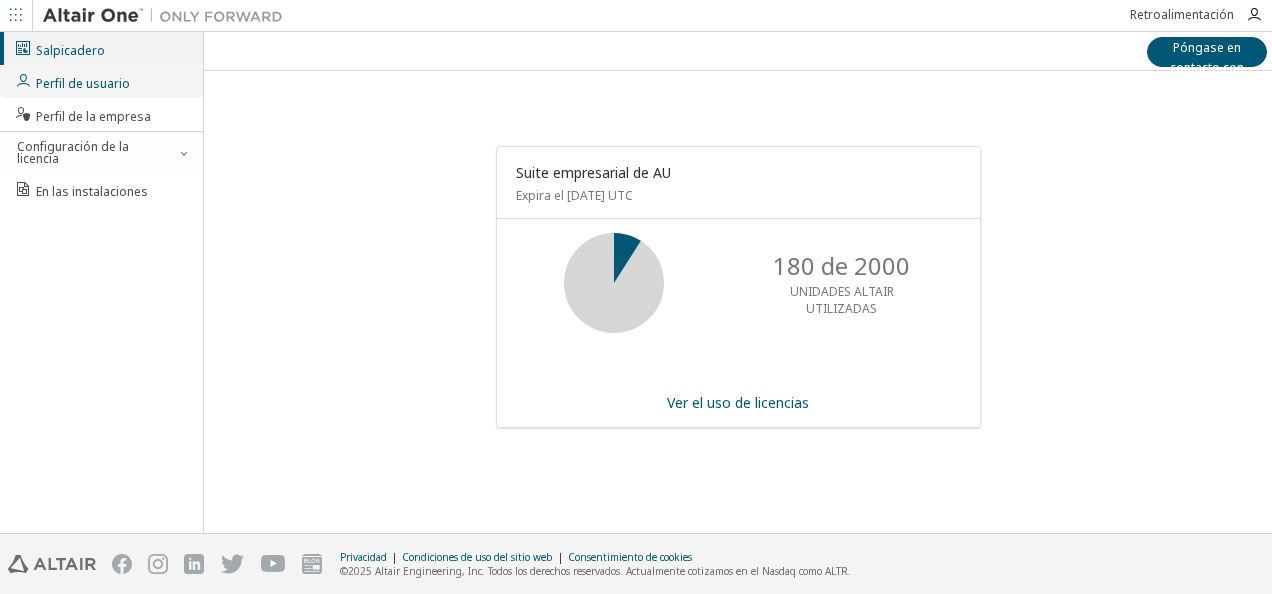 click on "Perfil de usuario" at bounding box center [83, 83] 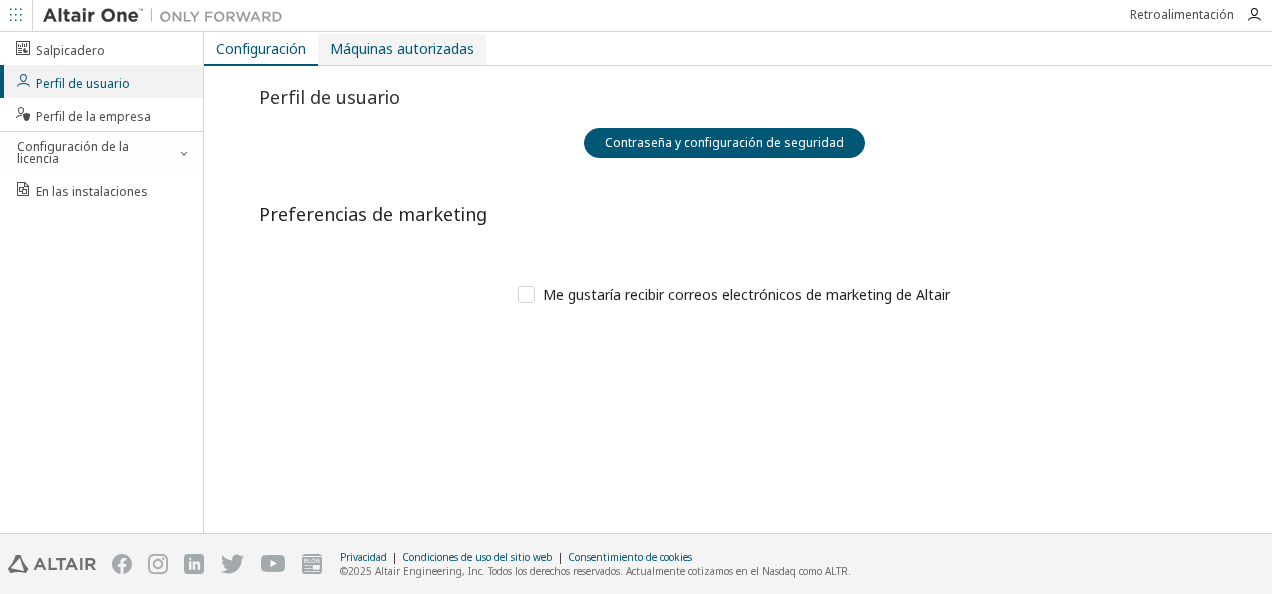 click on "Máquinas autorizadas" at bounding box center [402, 49] 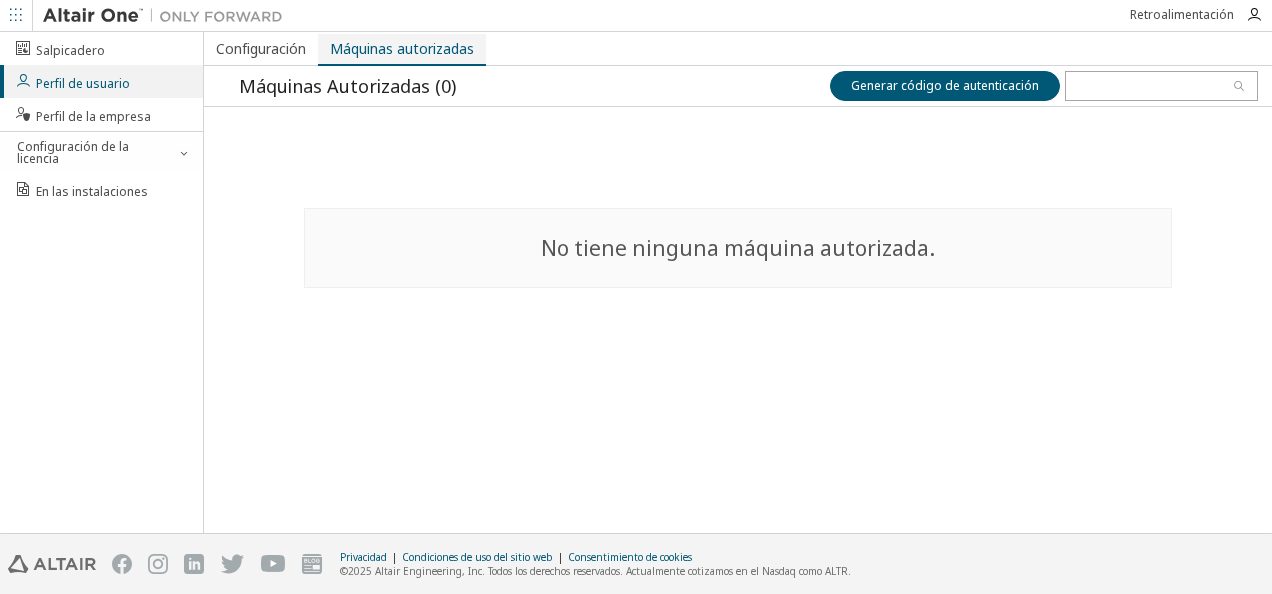click on "Máquinas autorizadas" at bounding box center (402, 50) 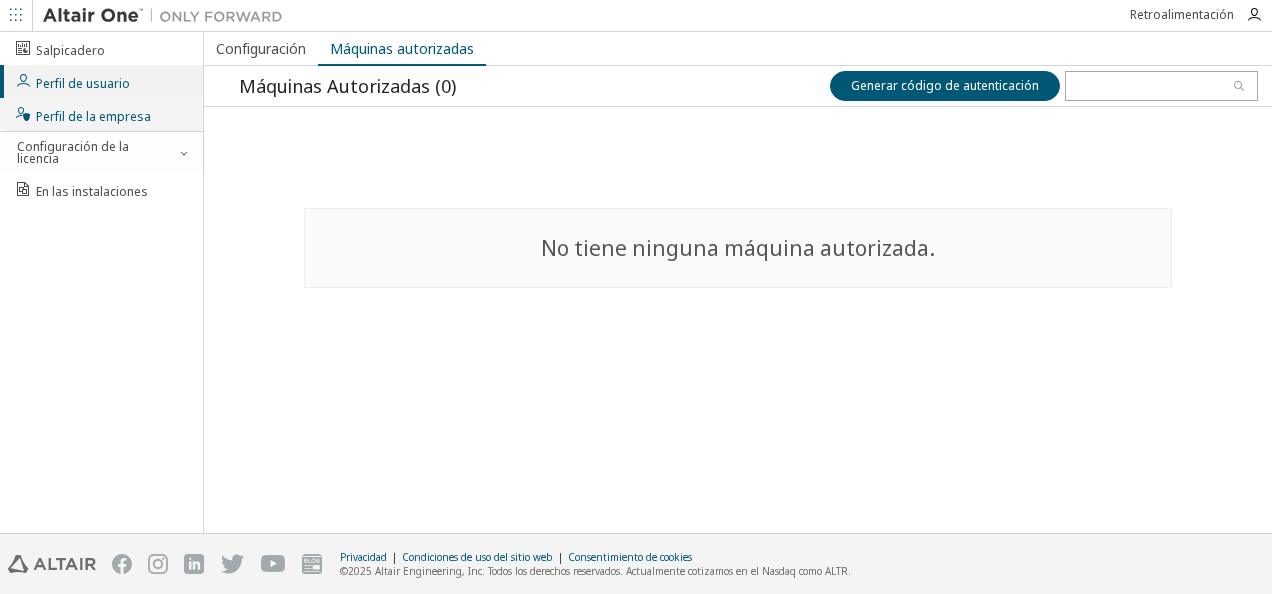 click on "Perfil de la empresa" at bounding box center [93, 116] 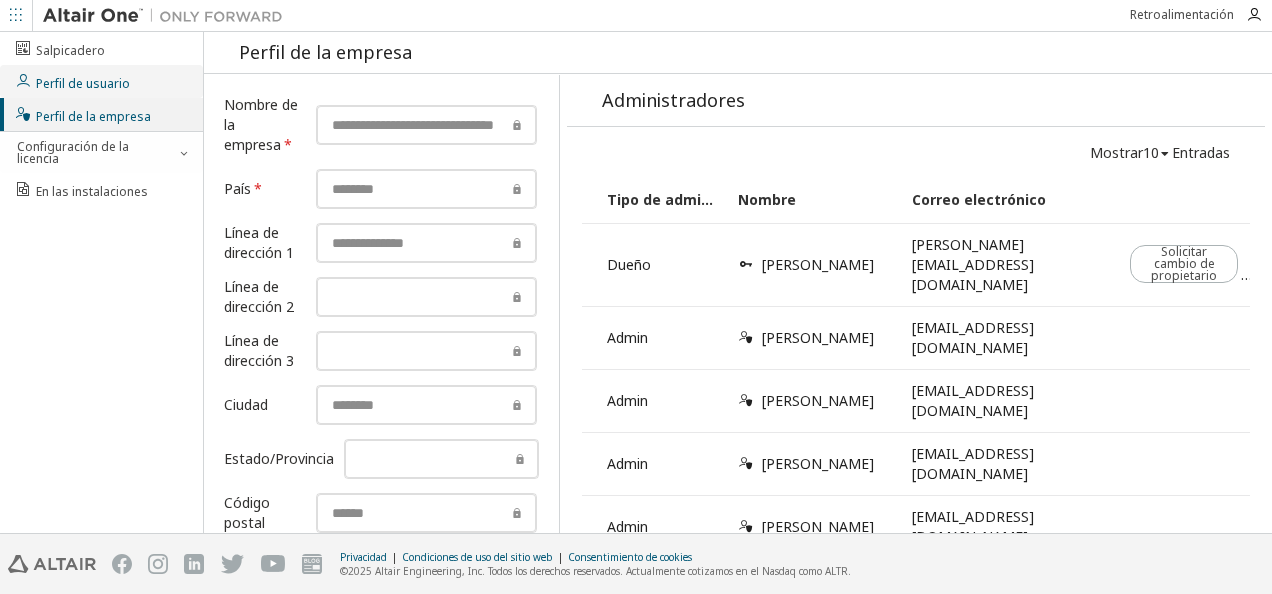 click on "Perfil de usuario" at bounding box center (101, 81) 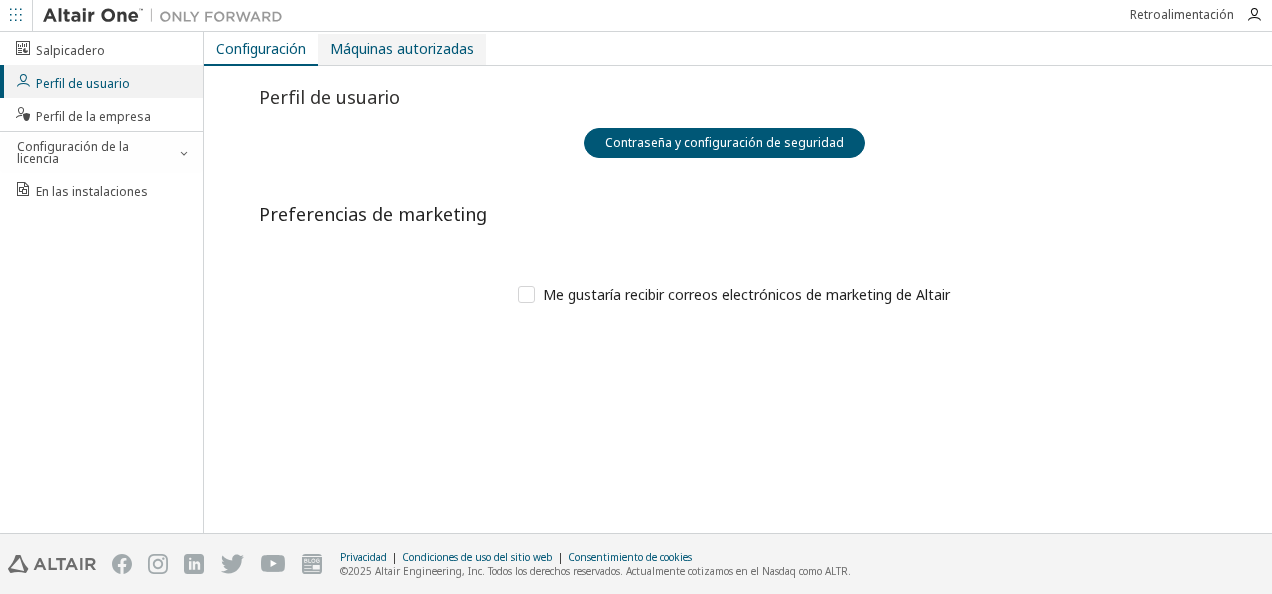 click on "Máquinas autorizadas" at bounding box center [402, 49] 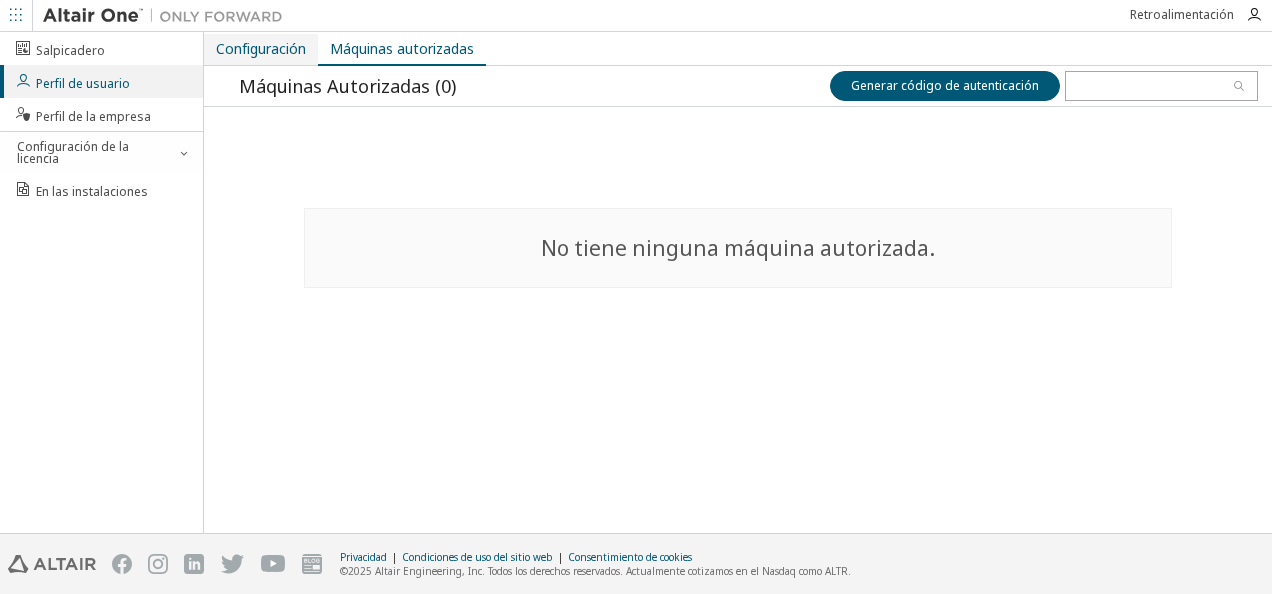 click on "Configuración" at bounding box center [261, 49] 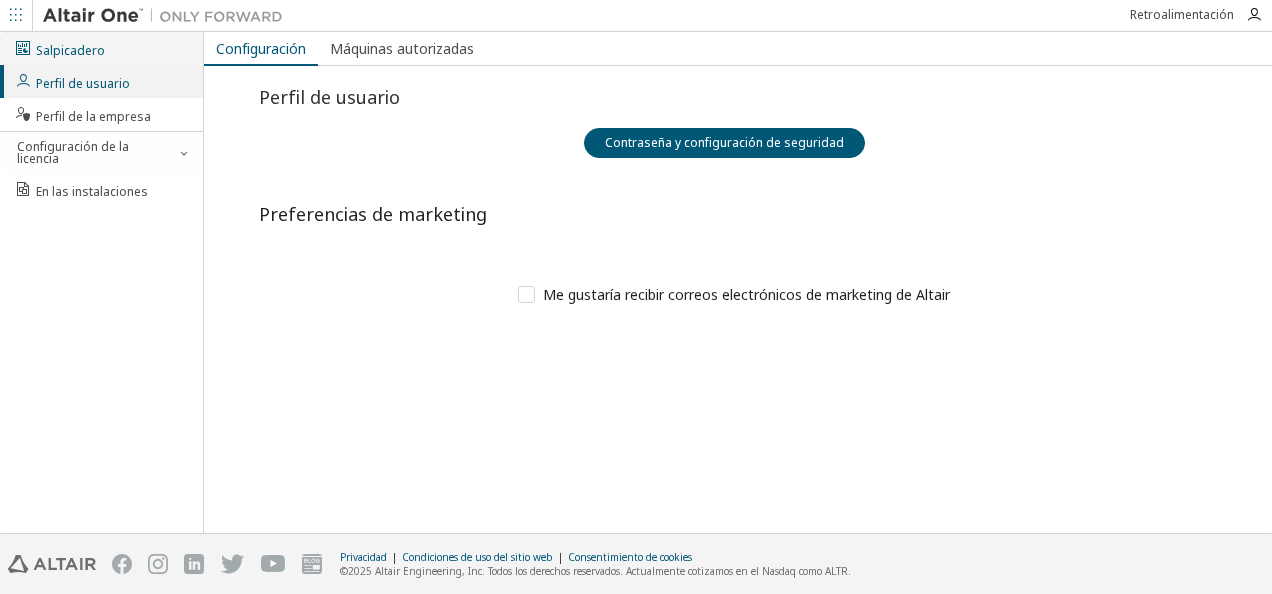 click on "Salpicadero" at bounding box center [101, 48] 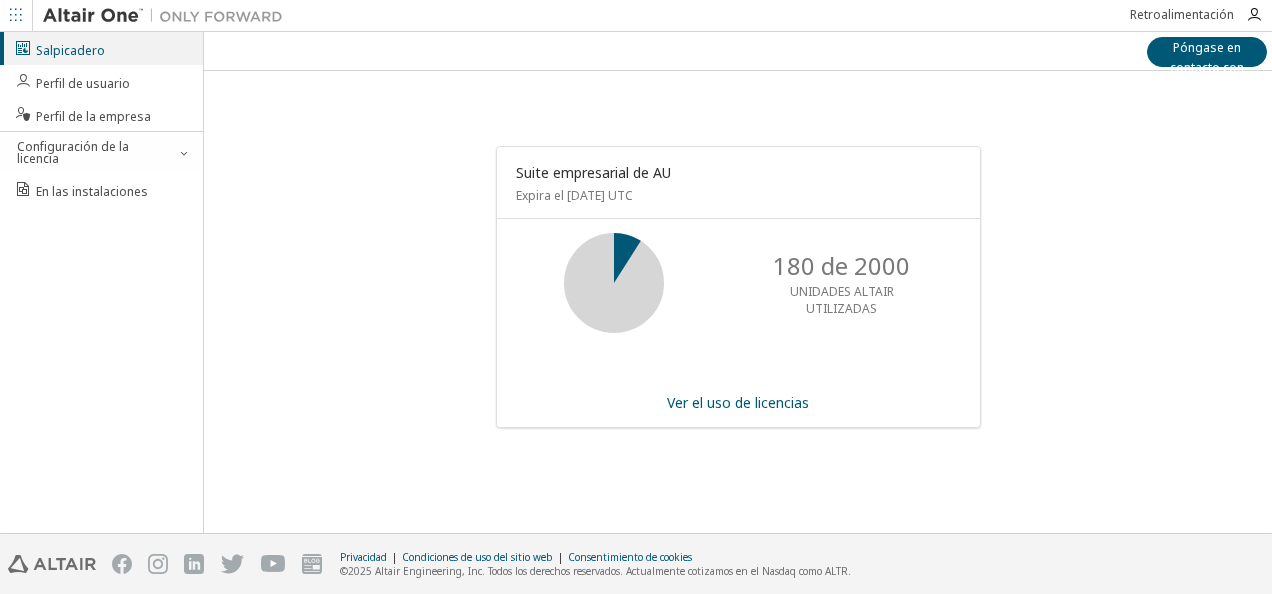 click on "Salpicadero" at bounding box center [101, 48] 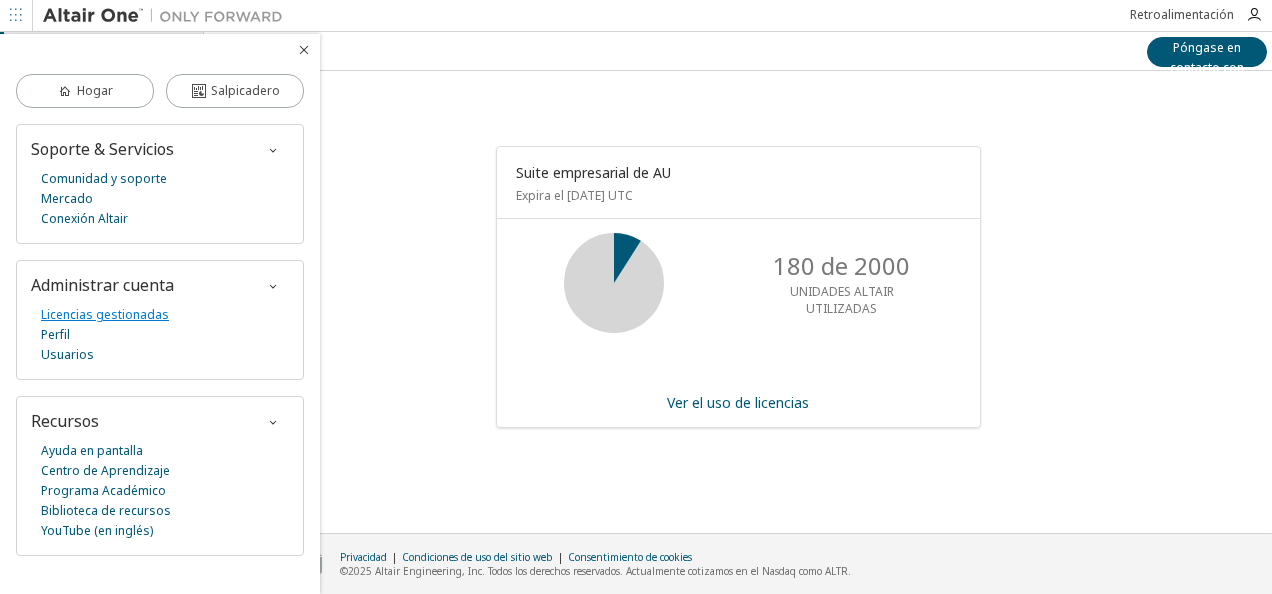 click on "Licencias gestionadas" at bounding box center [105, 315] 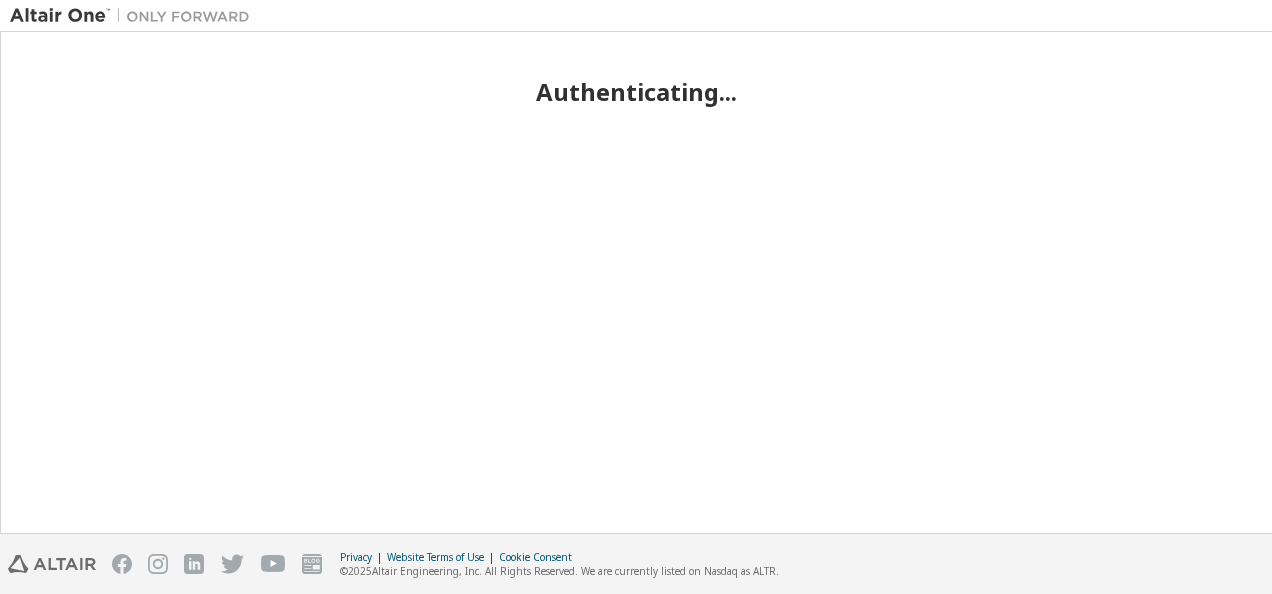 scroll, scrollTop: 0, scrollLeft: 0, axis: both 